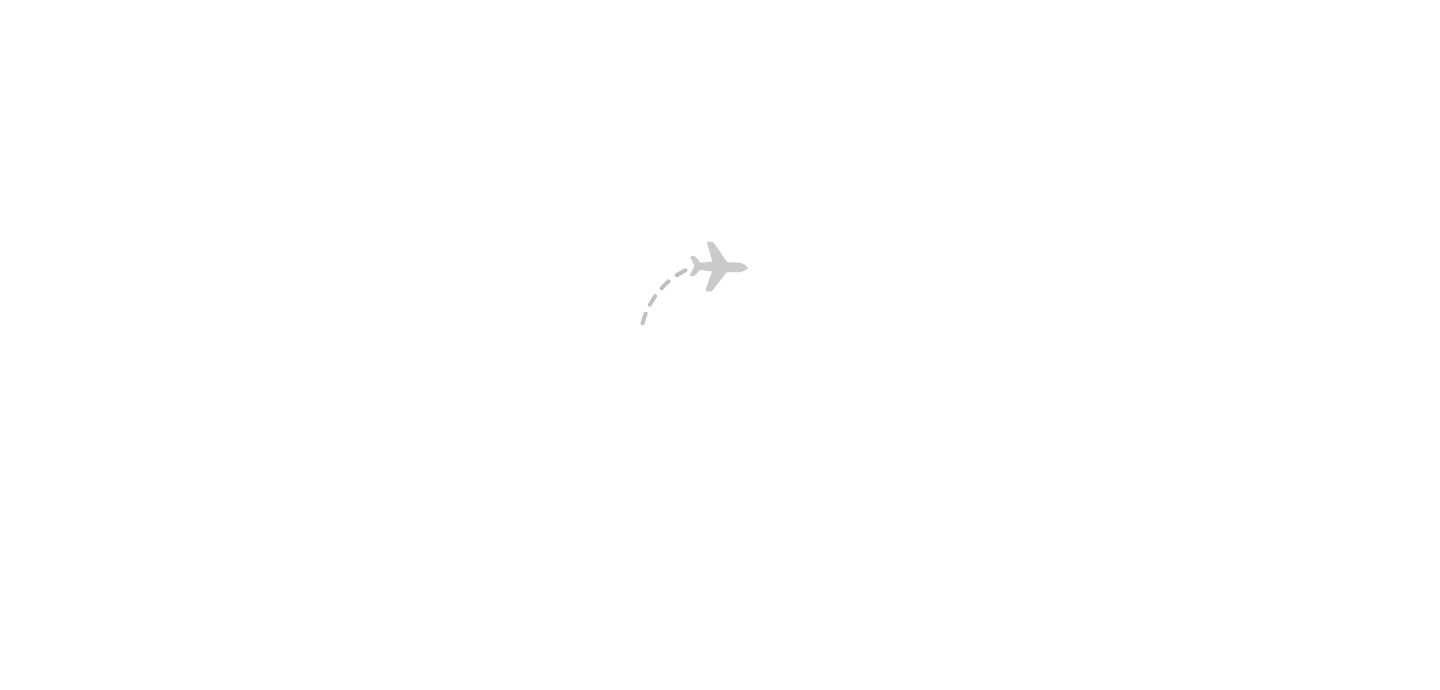 scroll, scrollTop: 0, scrollLeft: 0, axis: both 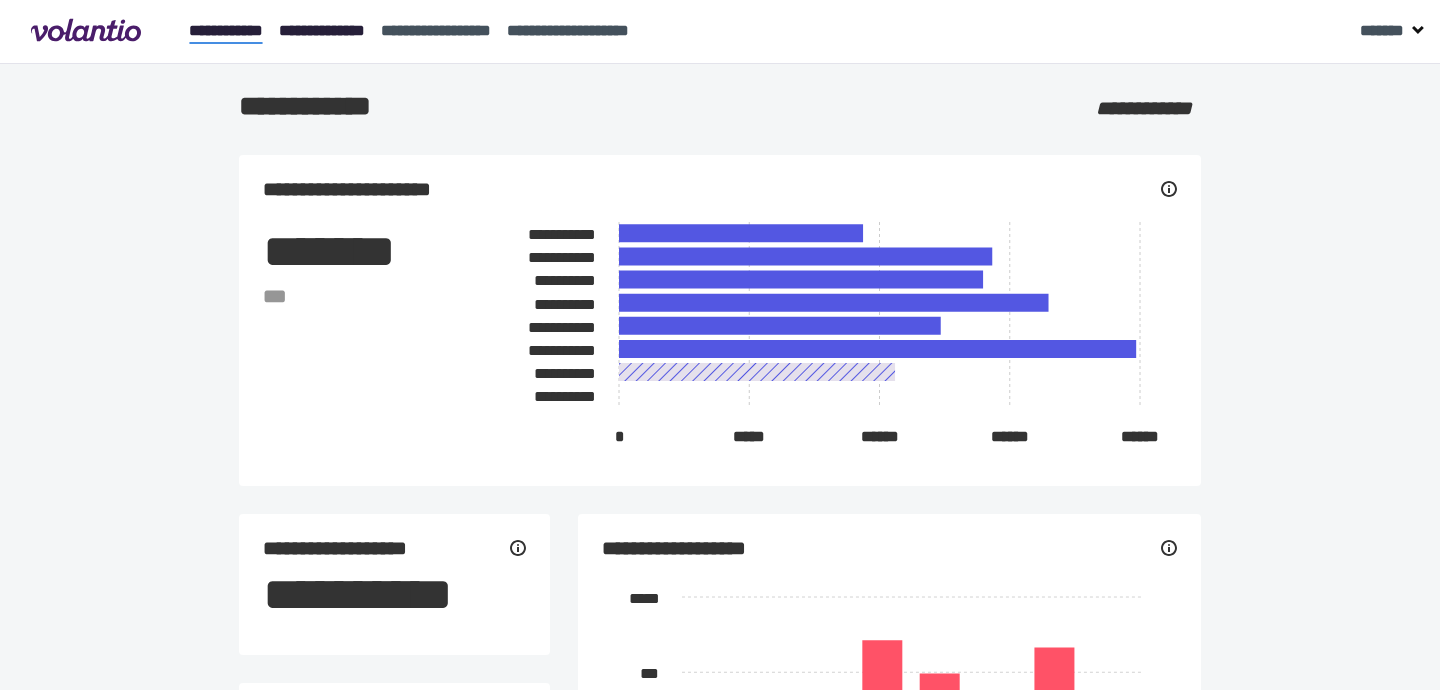 click on "**********" at bounding box center [322, 30] 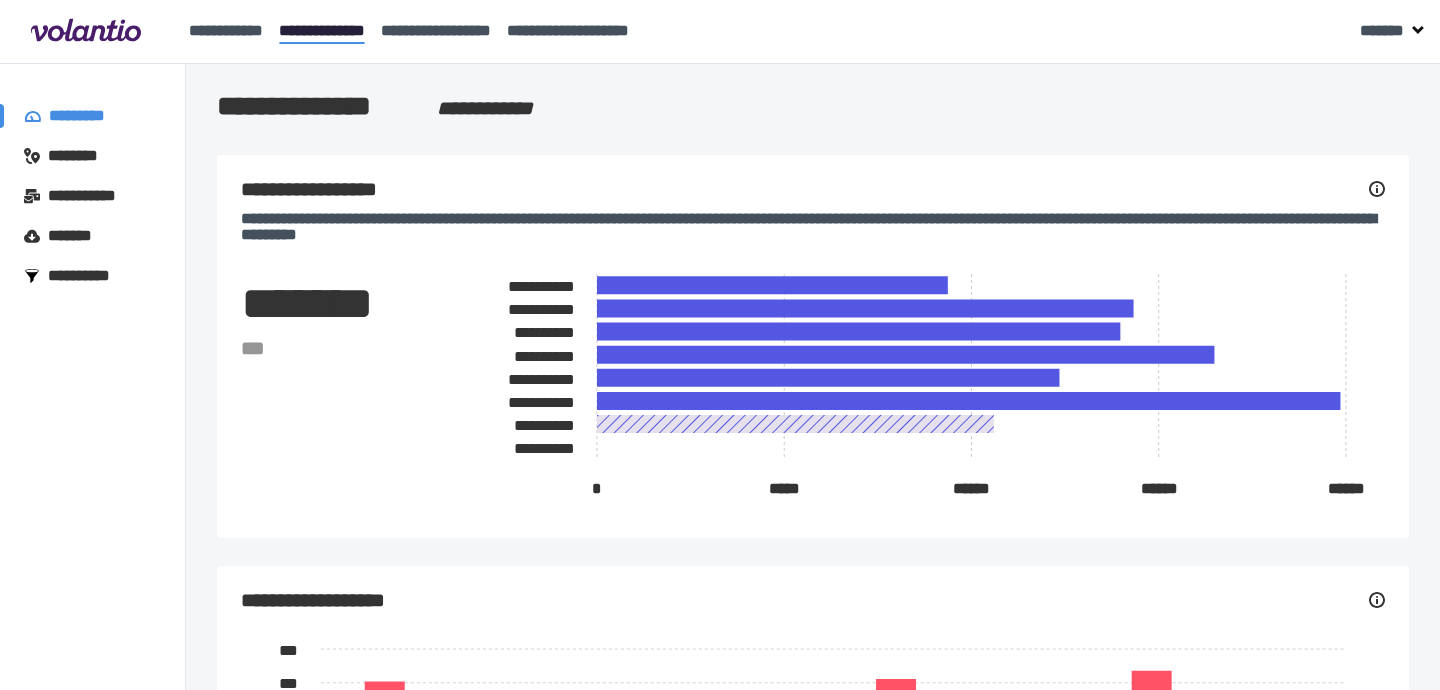 click on "********" at bounding box center [82, 156] 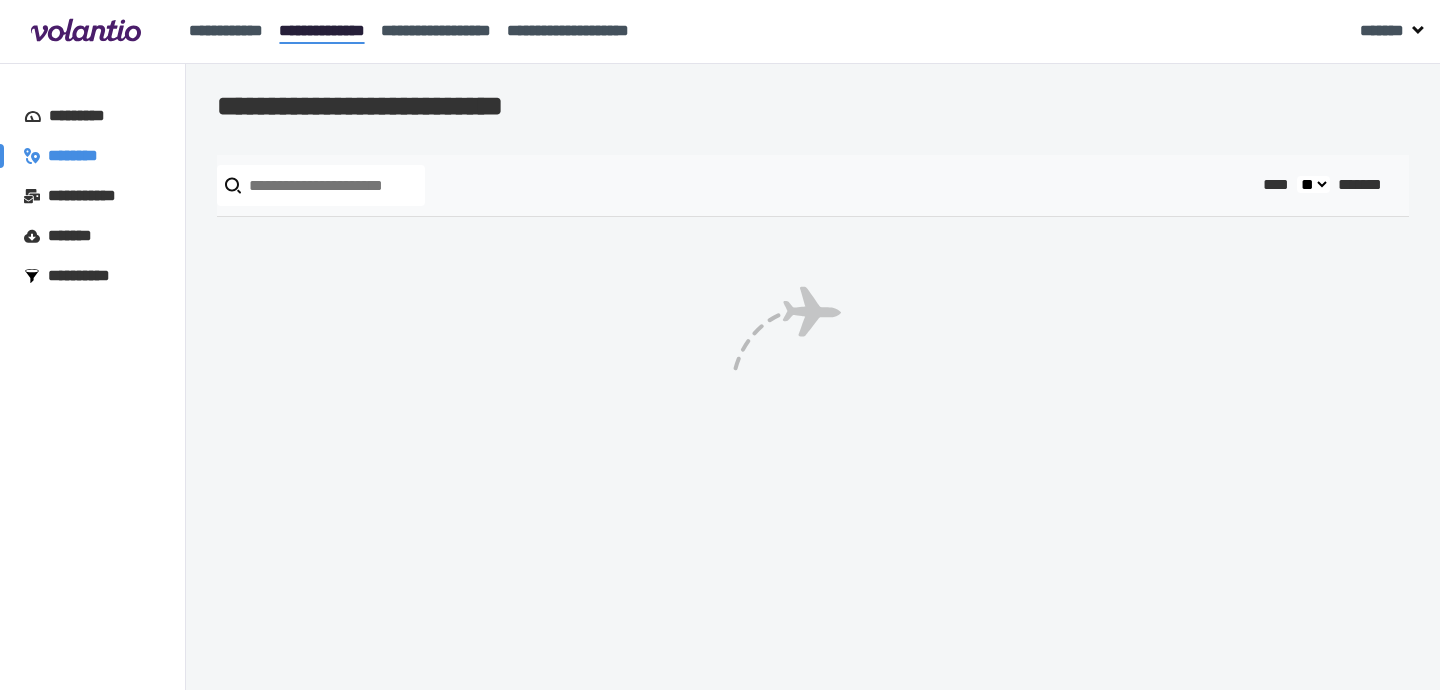 click on "**********" at bounding box center [813, 106] 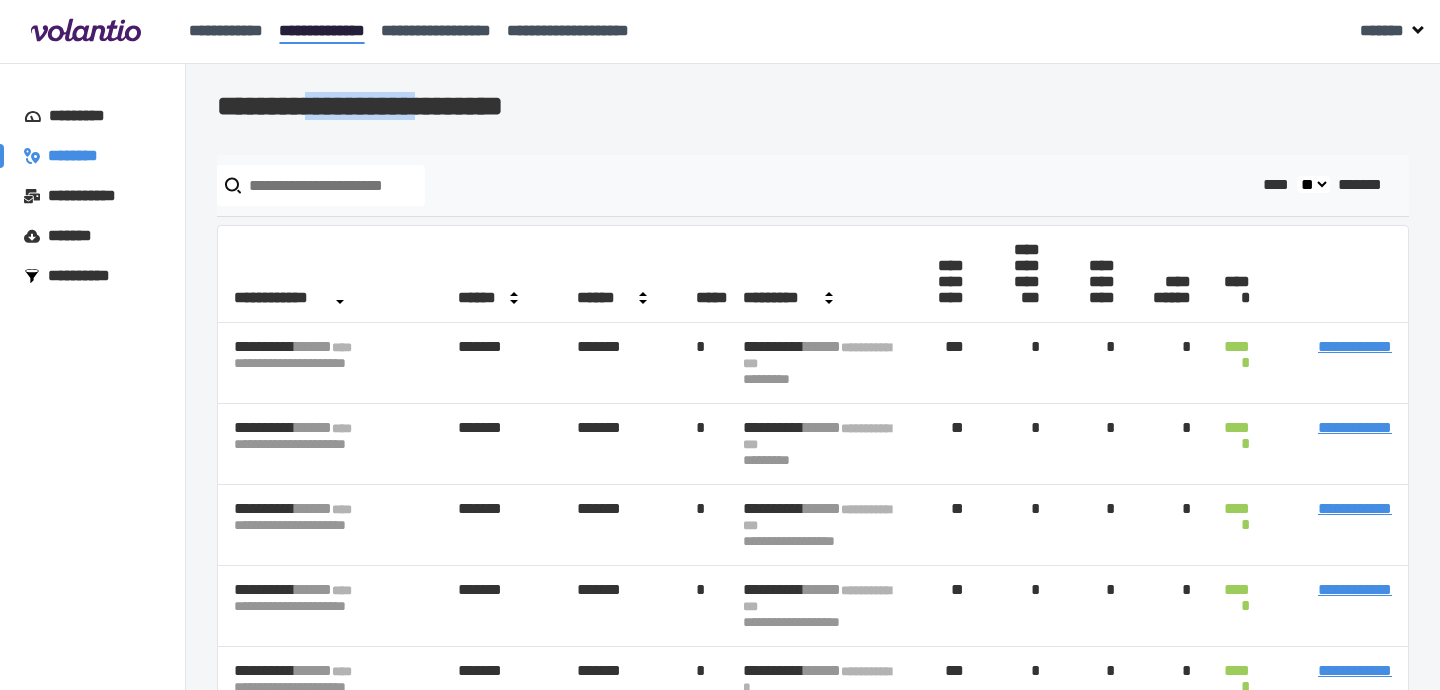click on "**********" at bounding box center (813, 106) 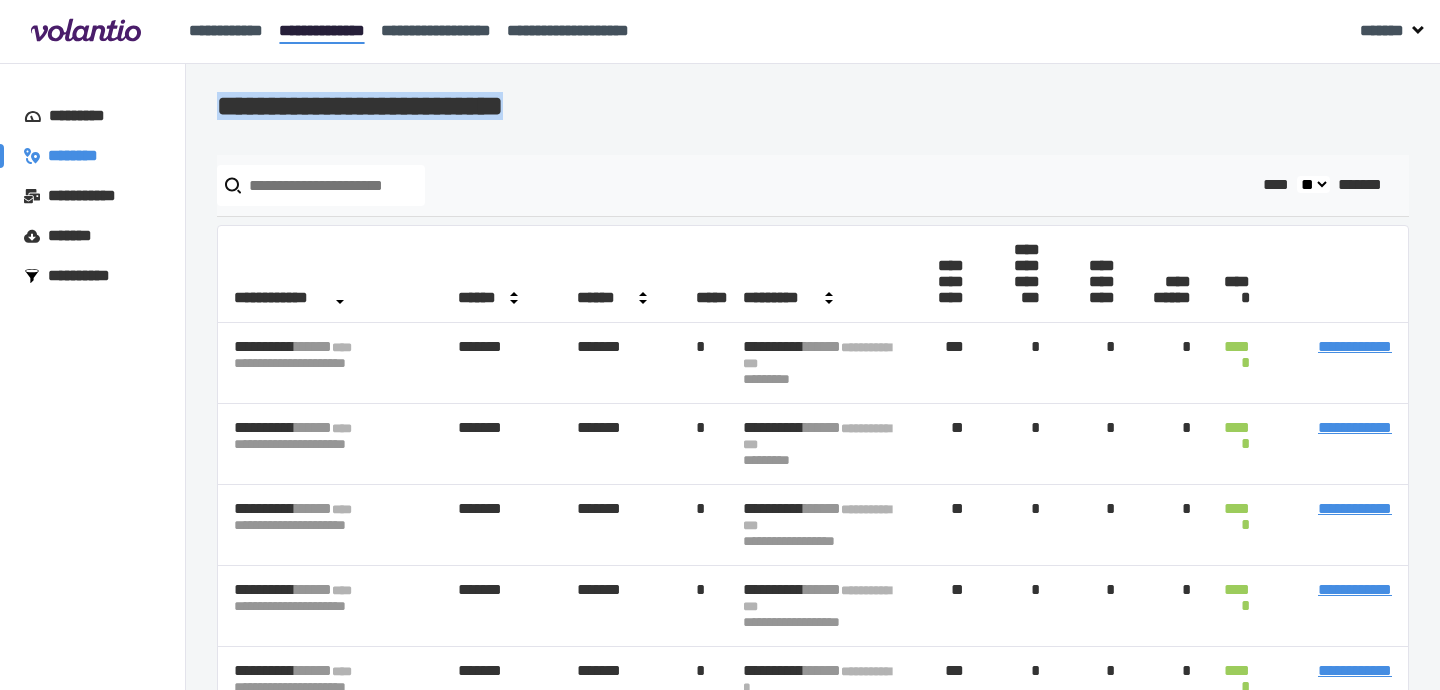 click on "**********" at bounding box center [813, 106] 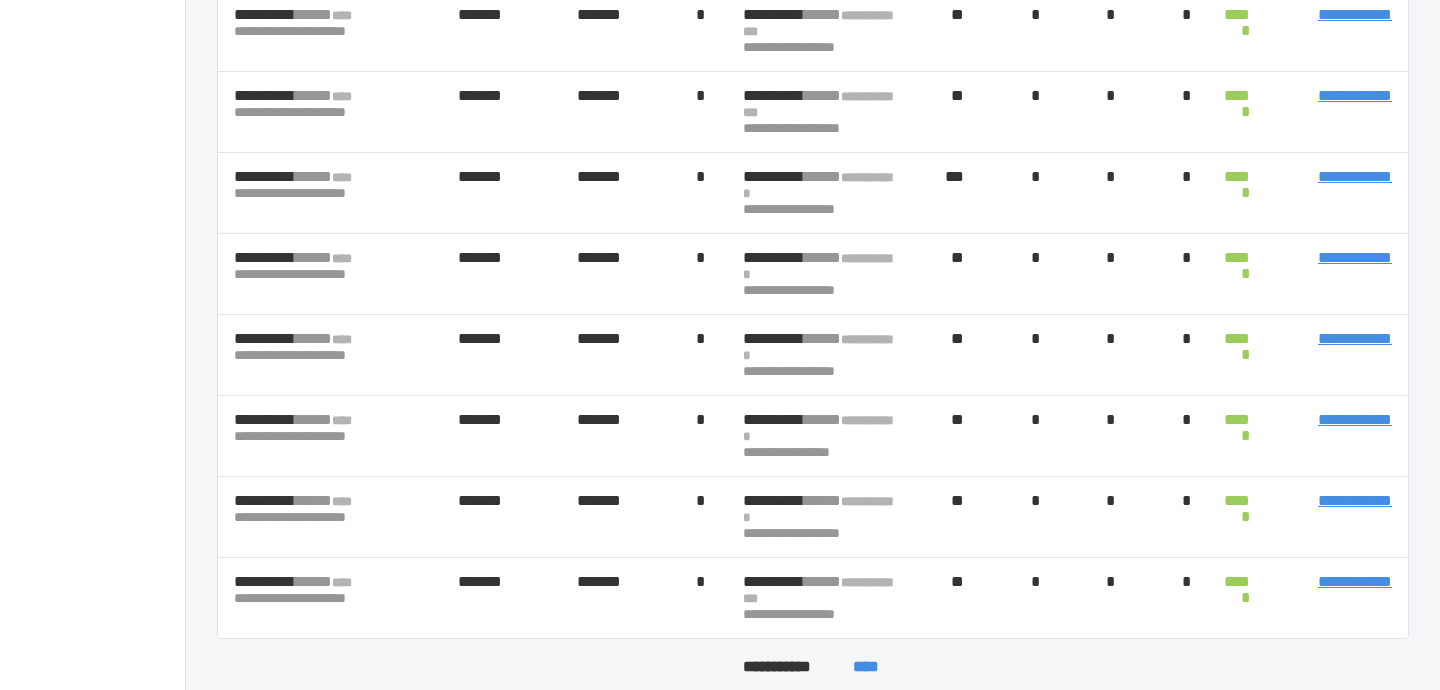 scroll, scrollTop: 500, scrollLeft: 0, axis: vertical 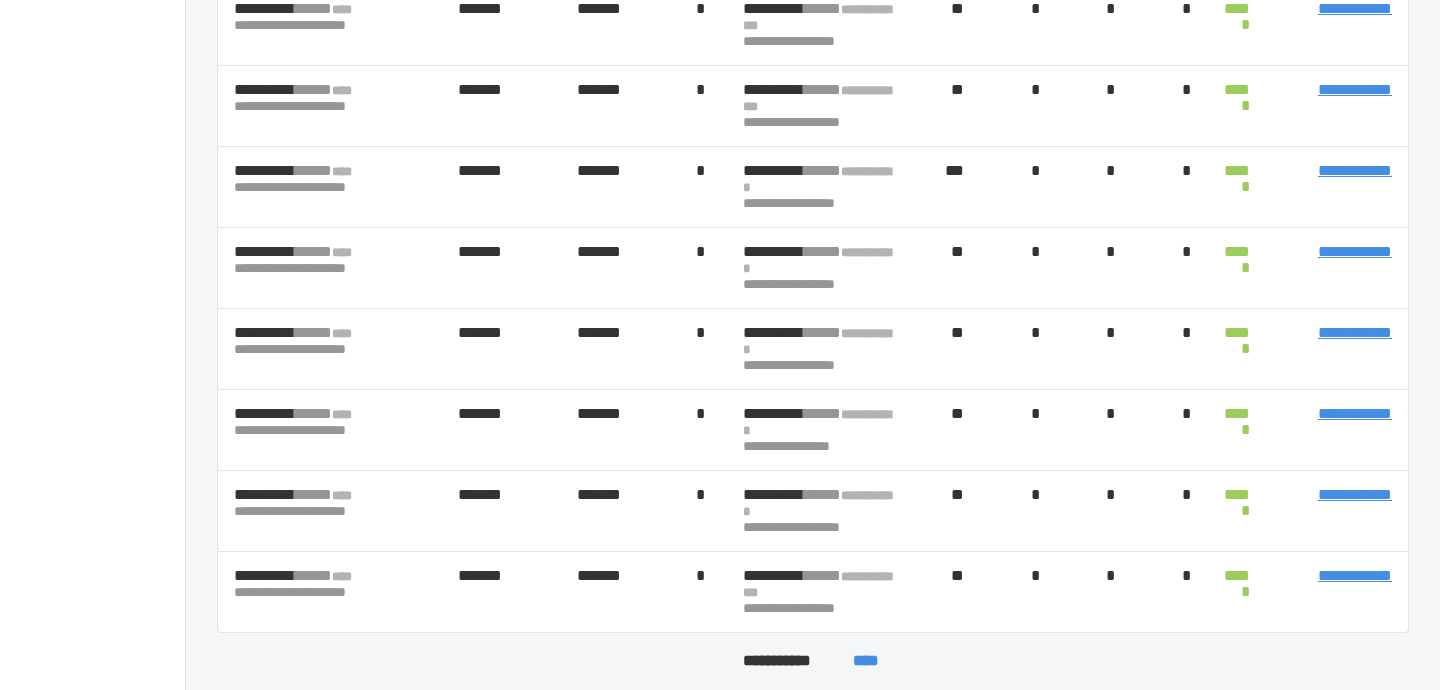click on "****" at bounding box center (865, 661) 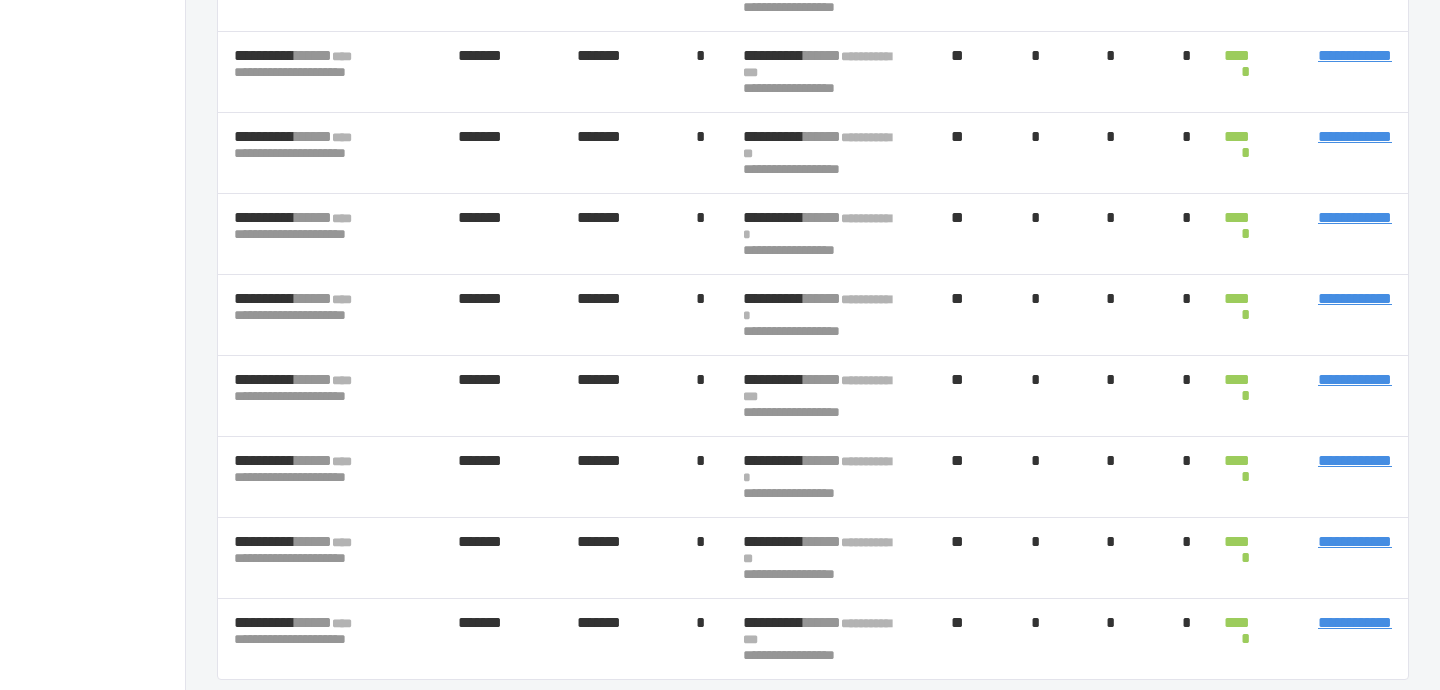 scroll, scrollTop: 500, scrollLeft: 0, axis: vertical 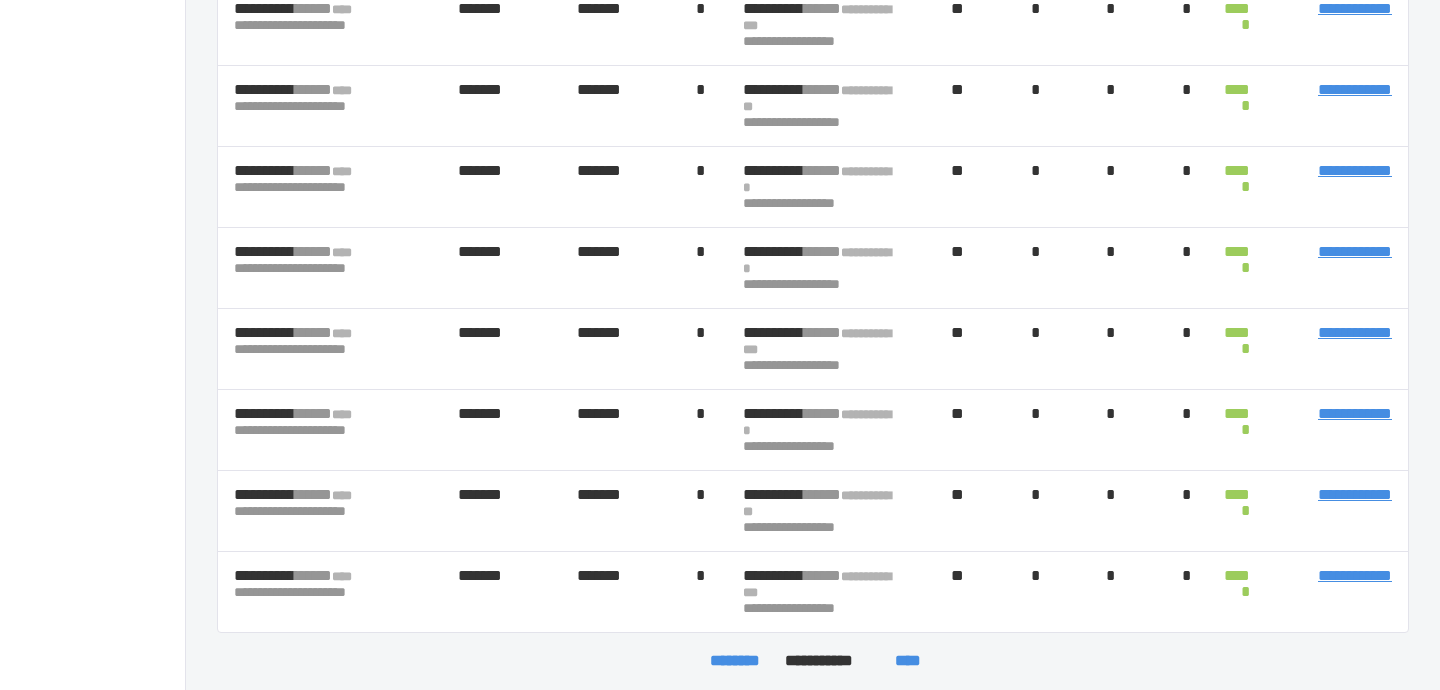 click on "****" at bounding box center [907, 661] 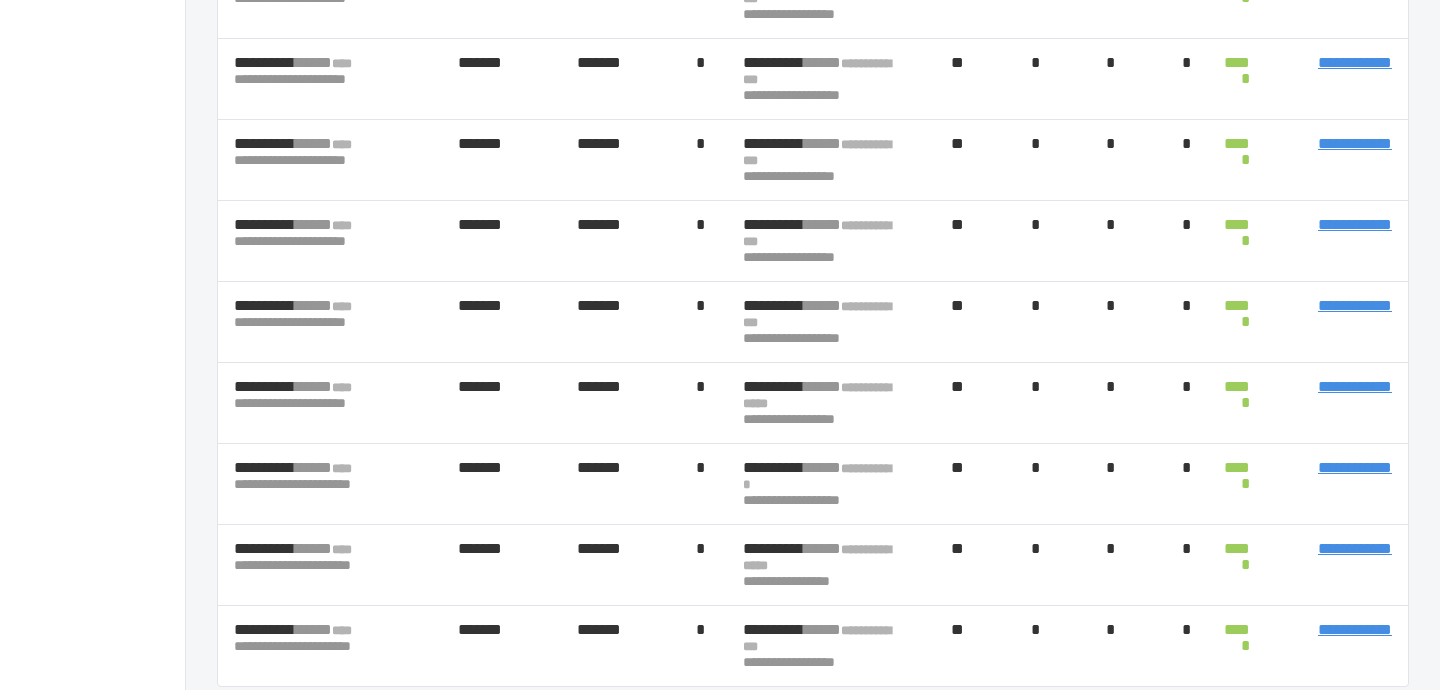 scroll, scrollTop: 500, scrollLeft: 0, axis: vertical 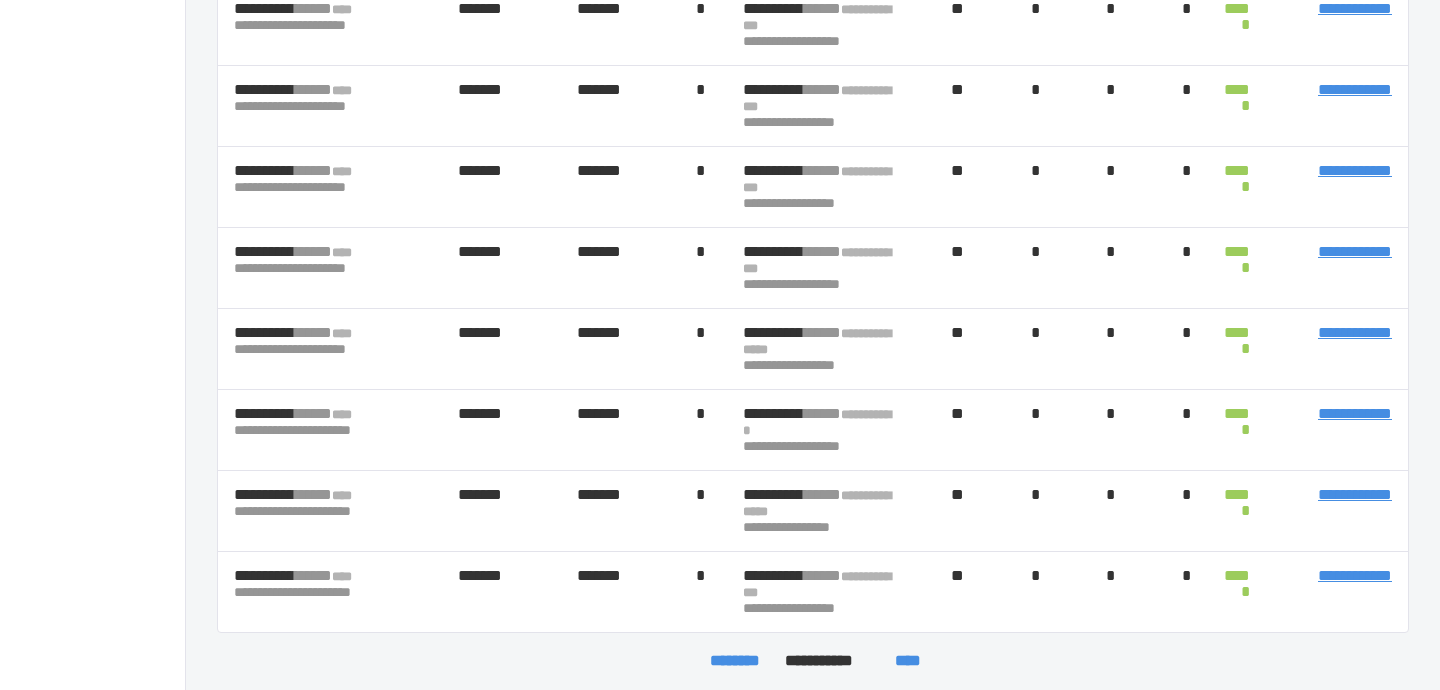 click on "**********" at bounding box center [1355, 170] 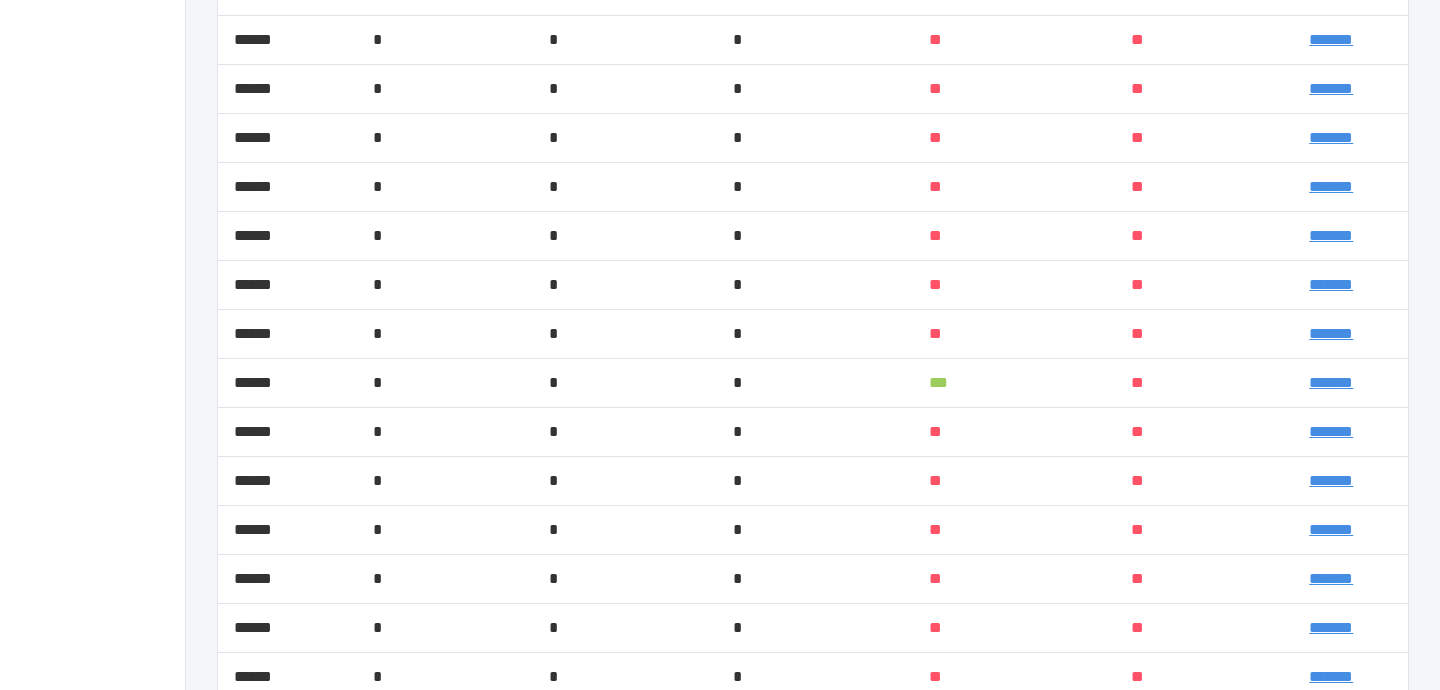 scroll, scrollTop: 1795, scrollLeft: 0, axis: vertical 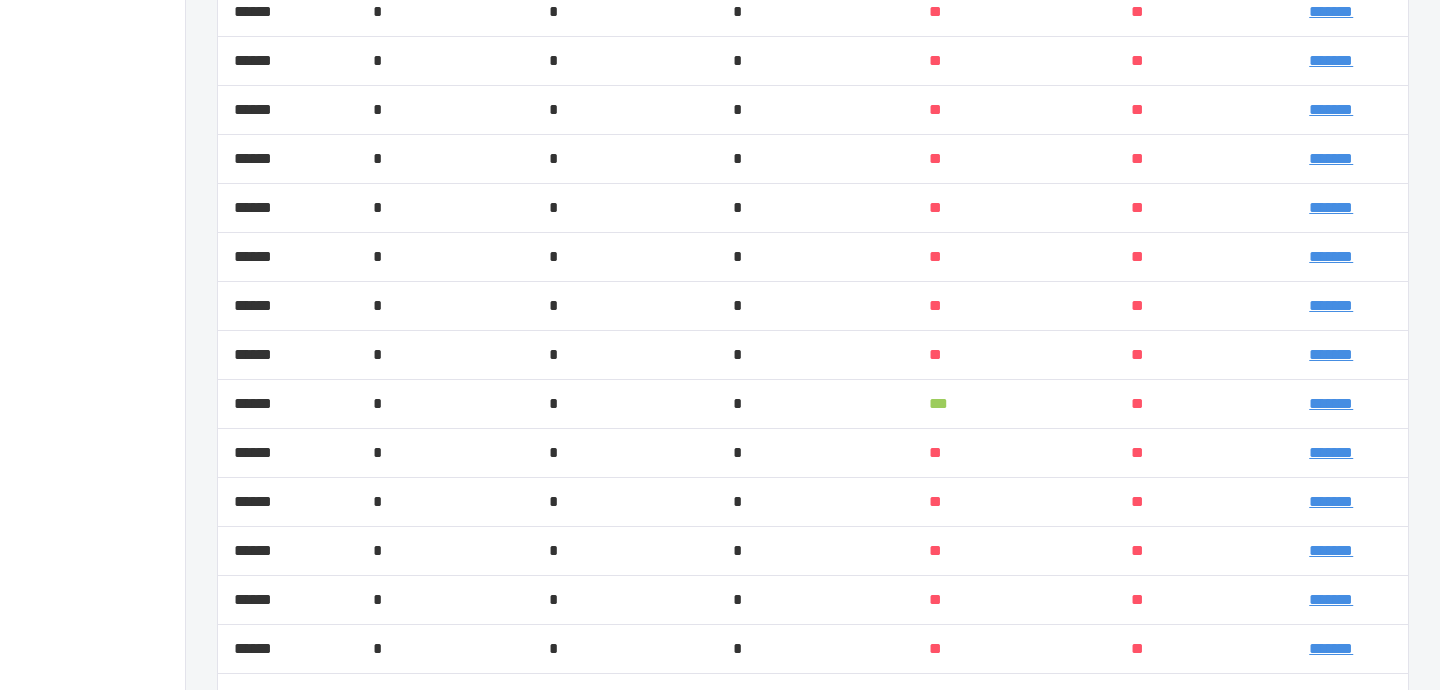 click on "*******" at bounding box center [1331, 403] 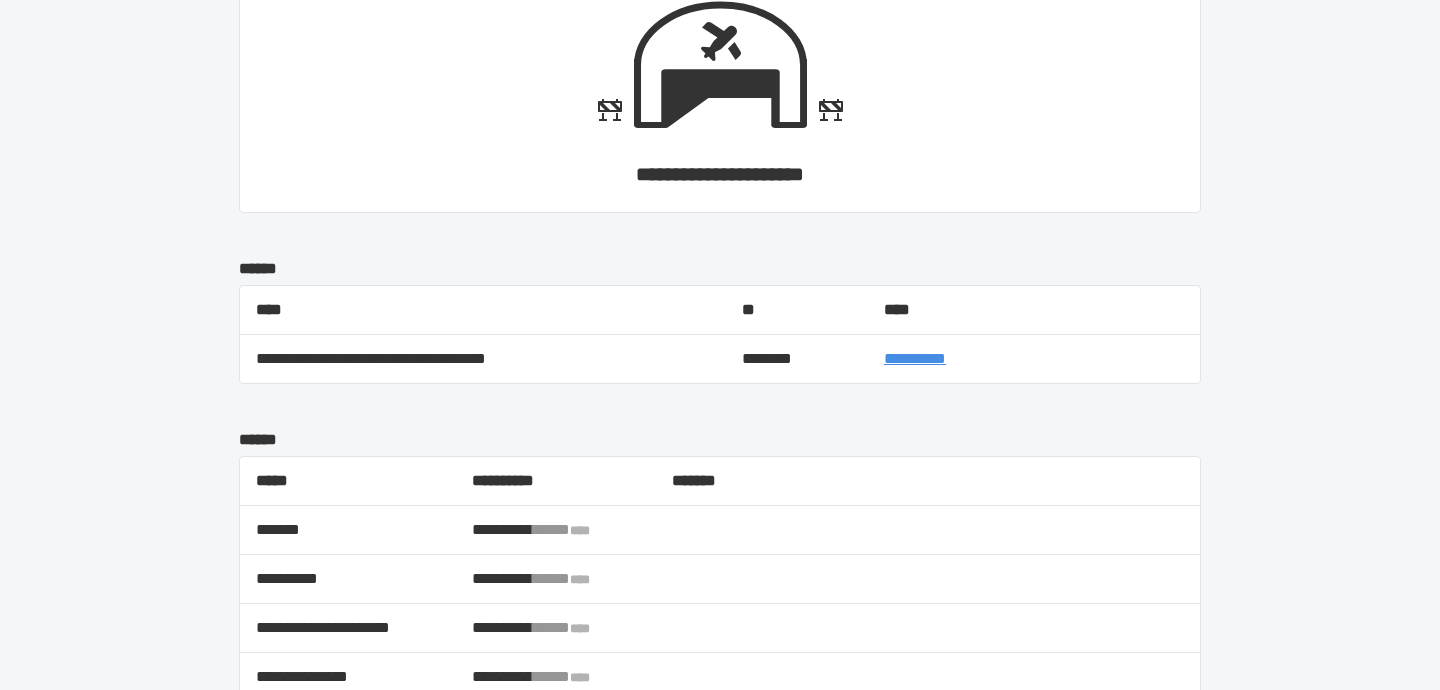 scroll, scrollTop: 1617, scrollLeft: 0, axis: vertical 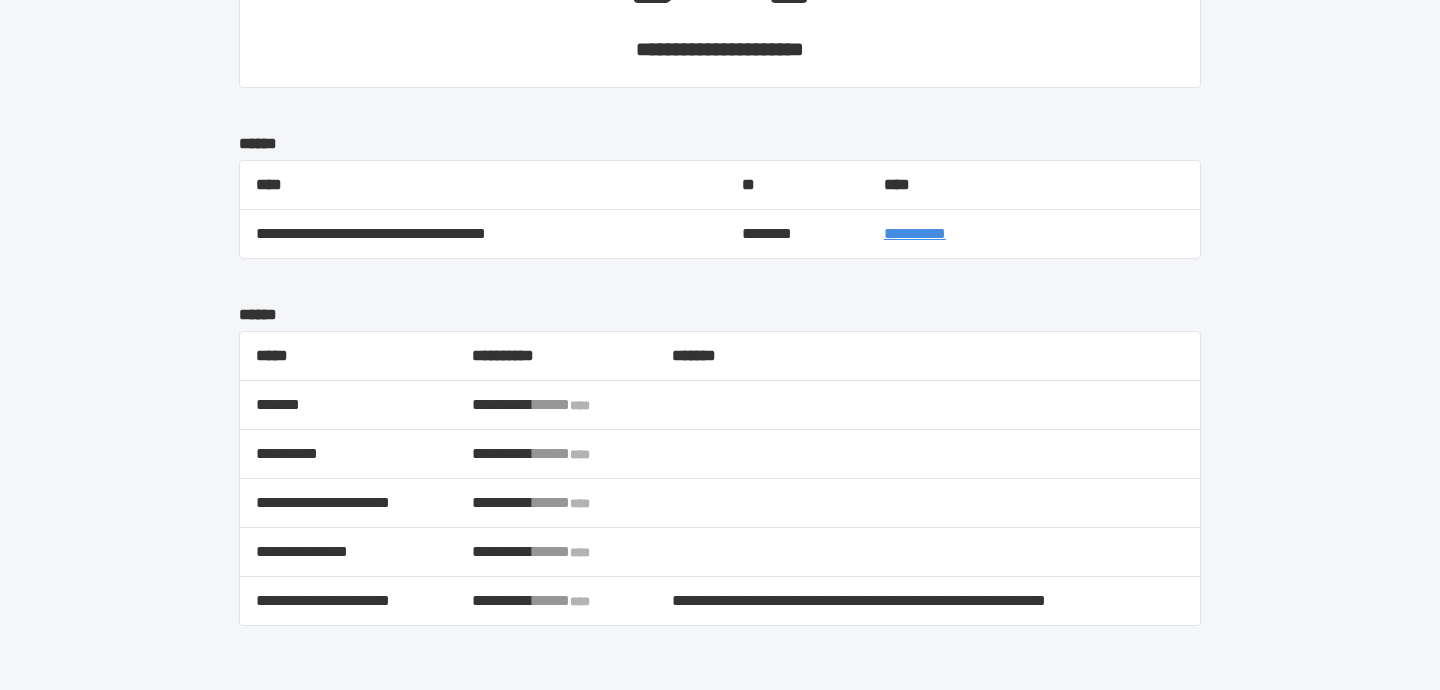 click on "**********" at bounding box center [928, 601] 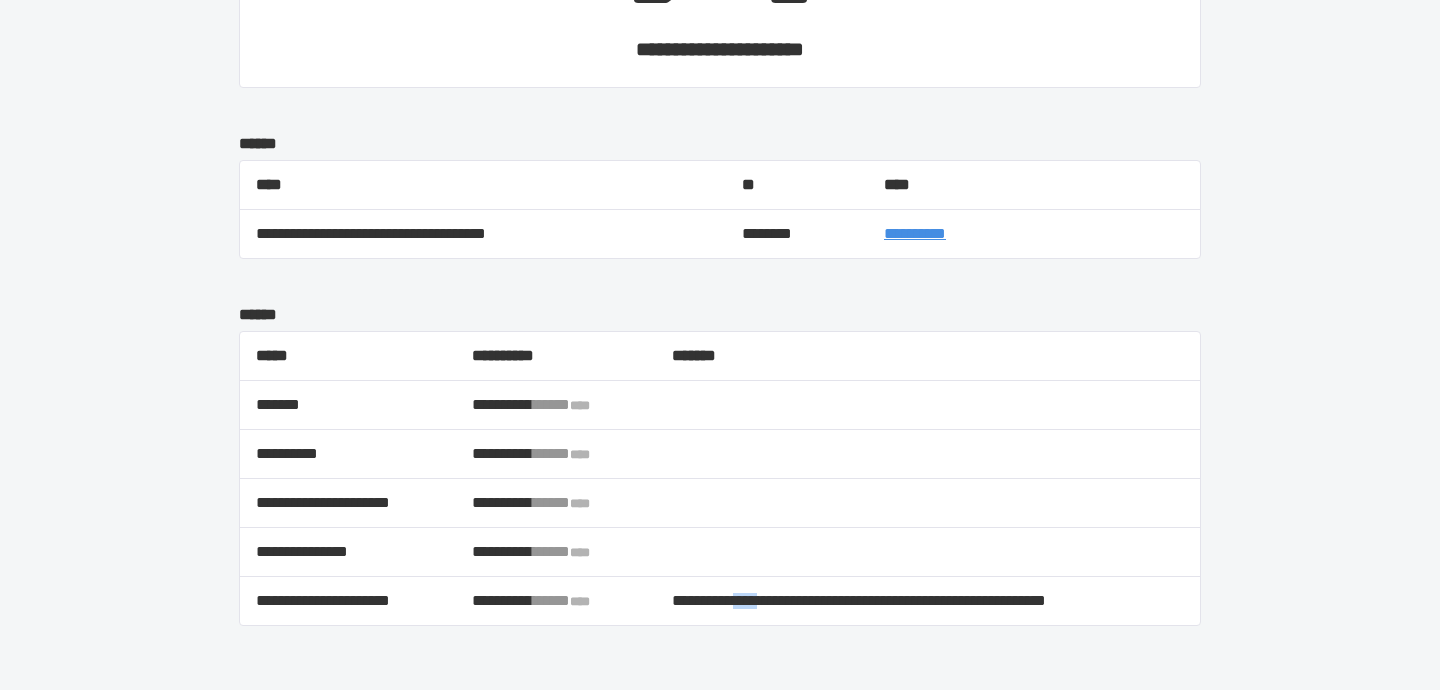 click on "**********" at bounding box center (928, 601) 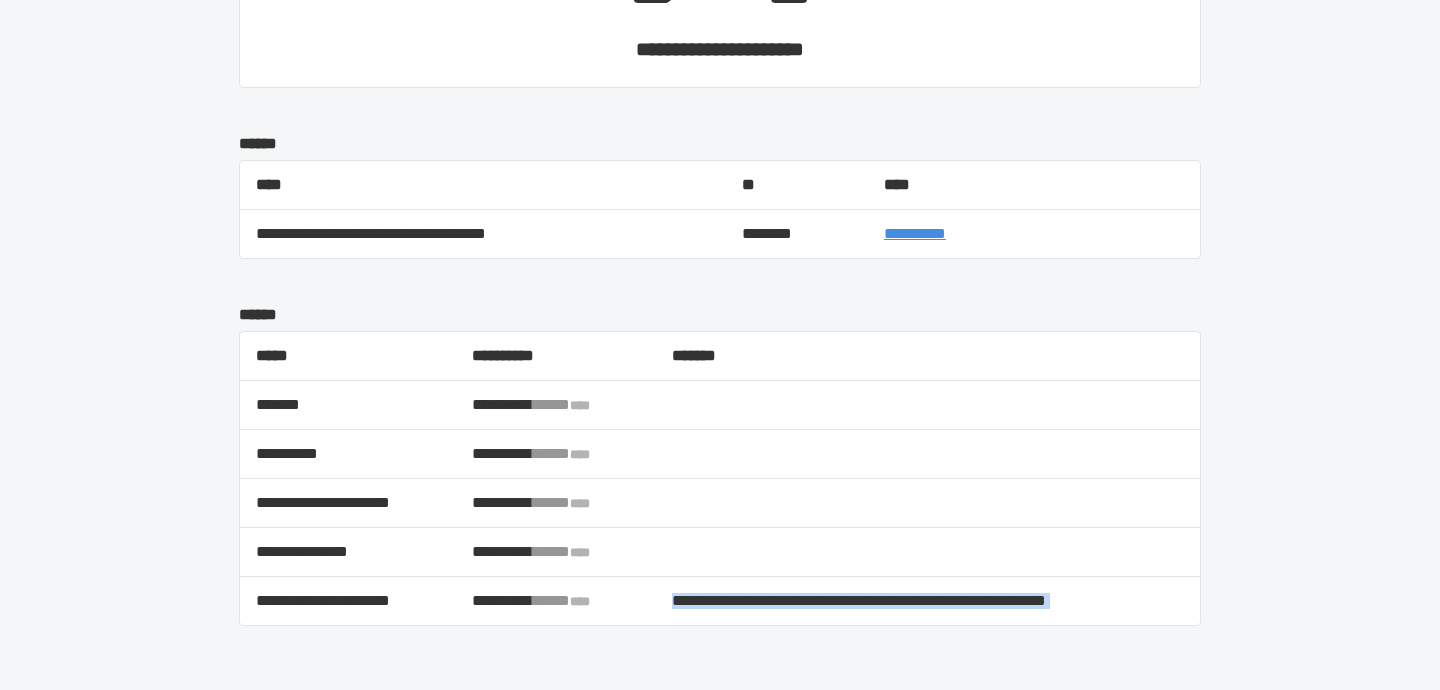 click on "**********" at bounding box center [928, 601] 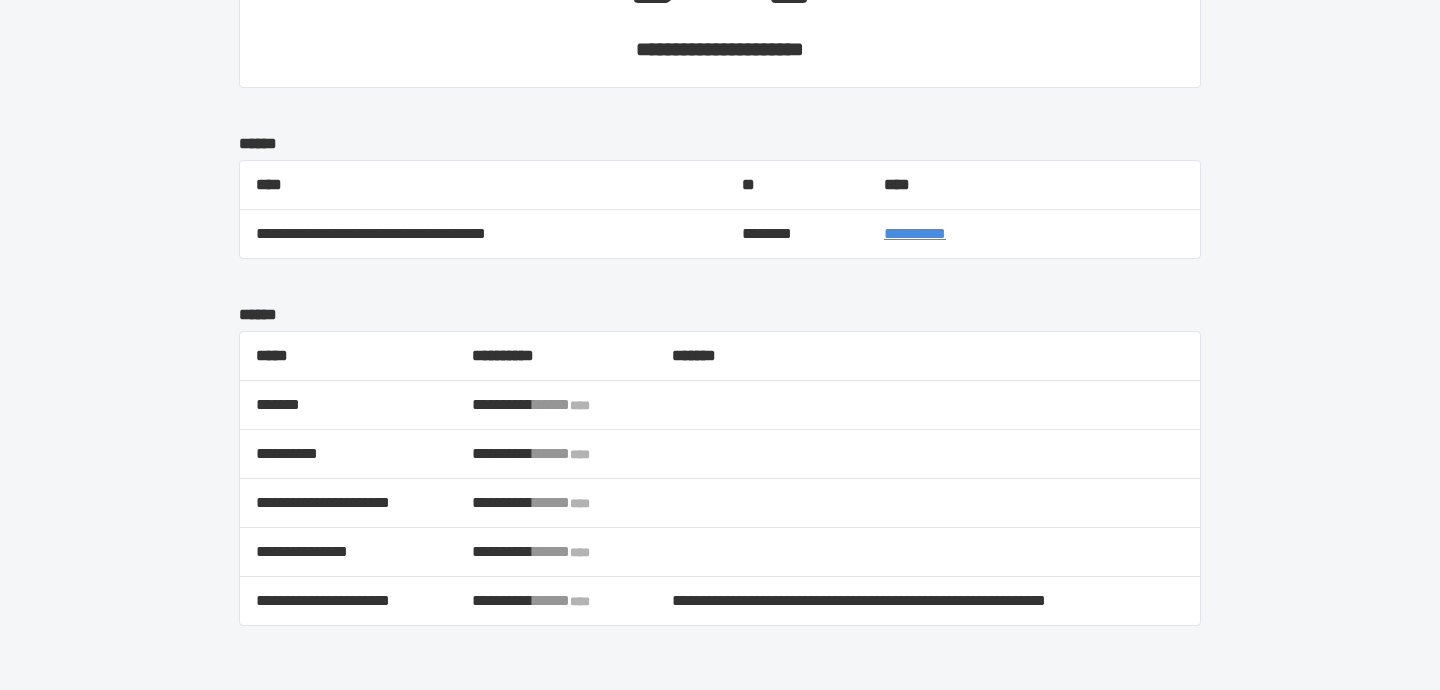 click on "**********" at bounding box center (928, 601) 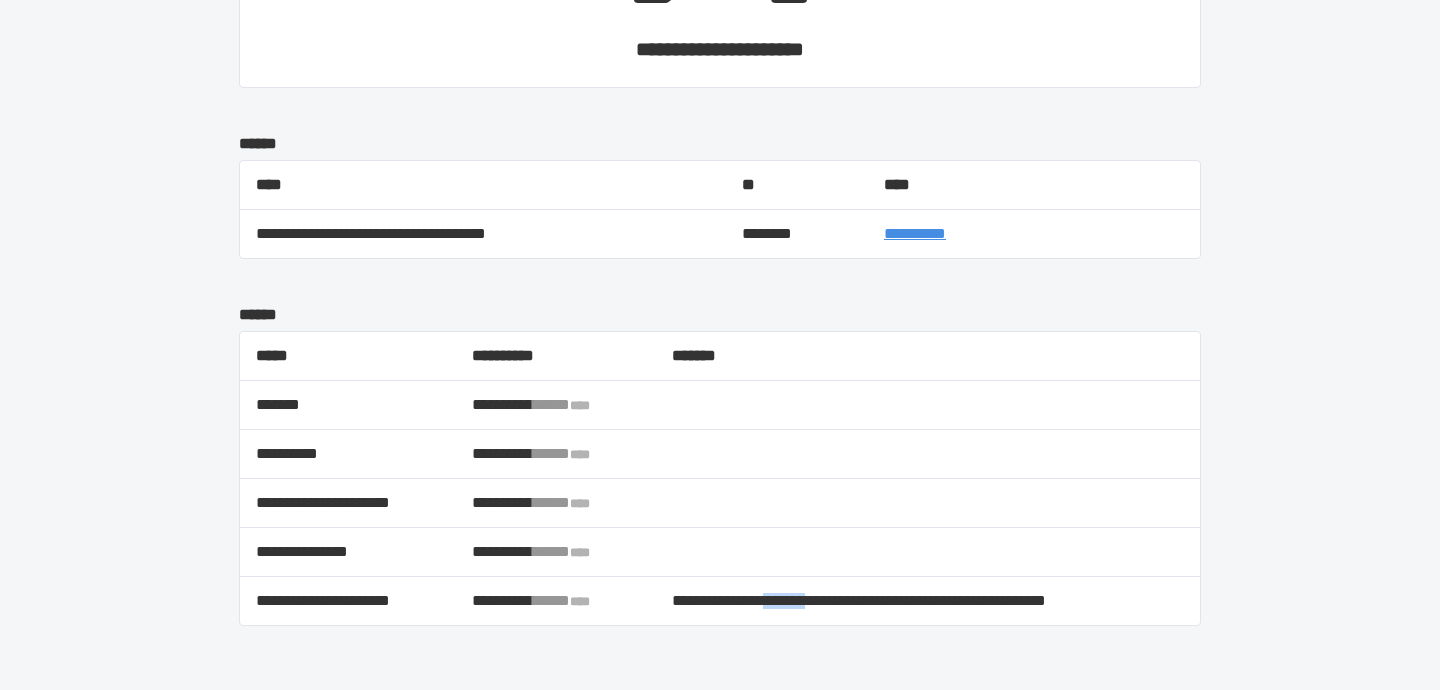 click on "**********" at bounding box center [928, 601] 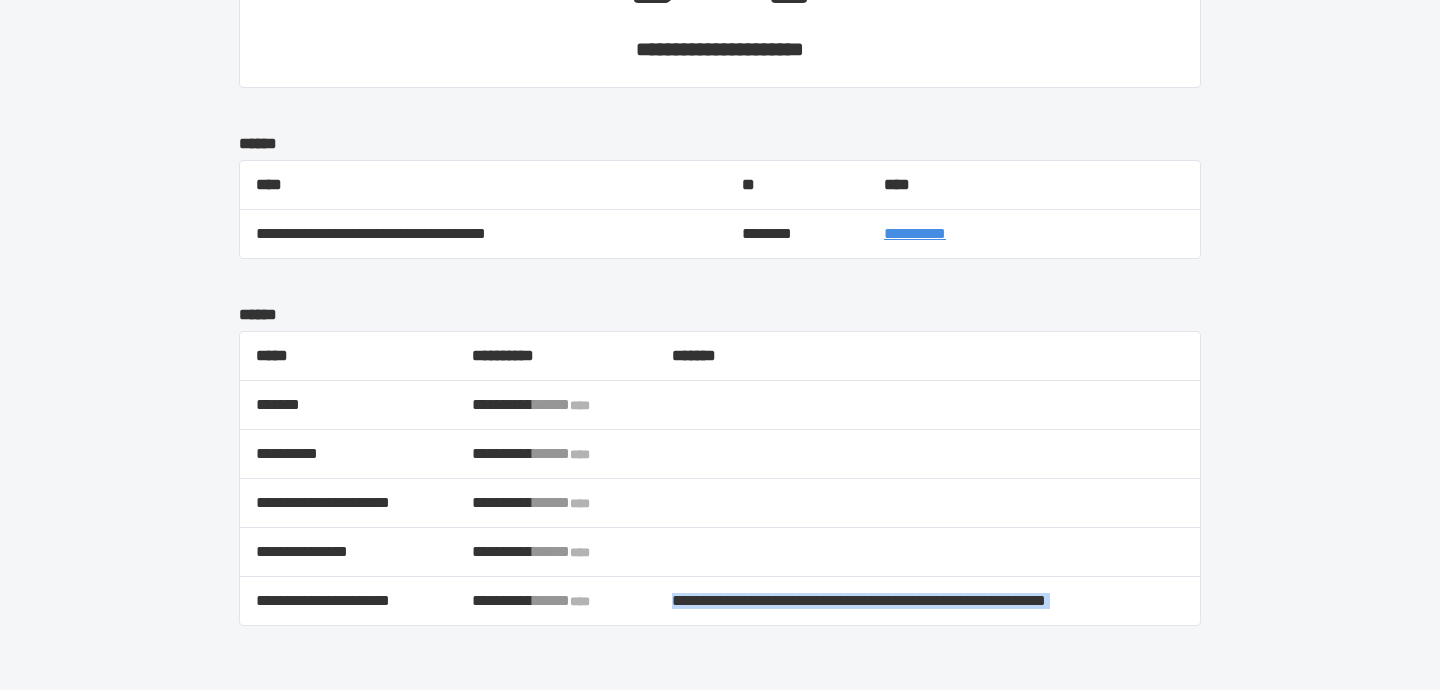 click on "**********" at bounding box center (928, 601) 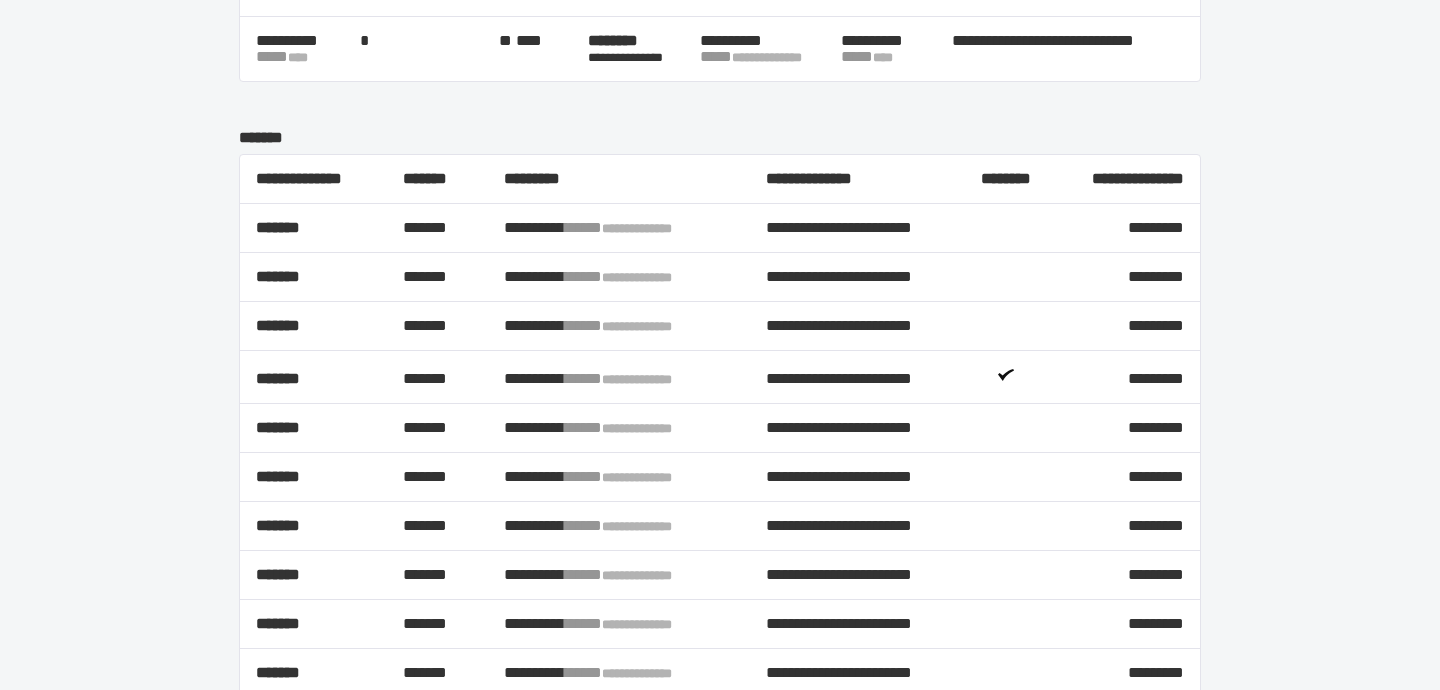scroll, scrollTop: 0, scrollLeft: 0, axis: both 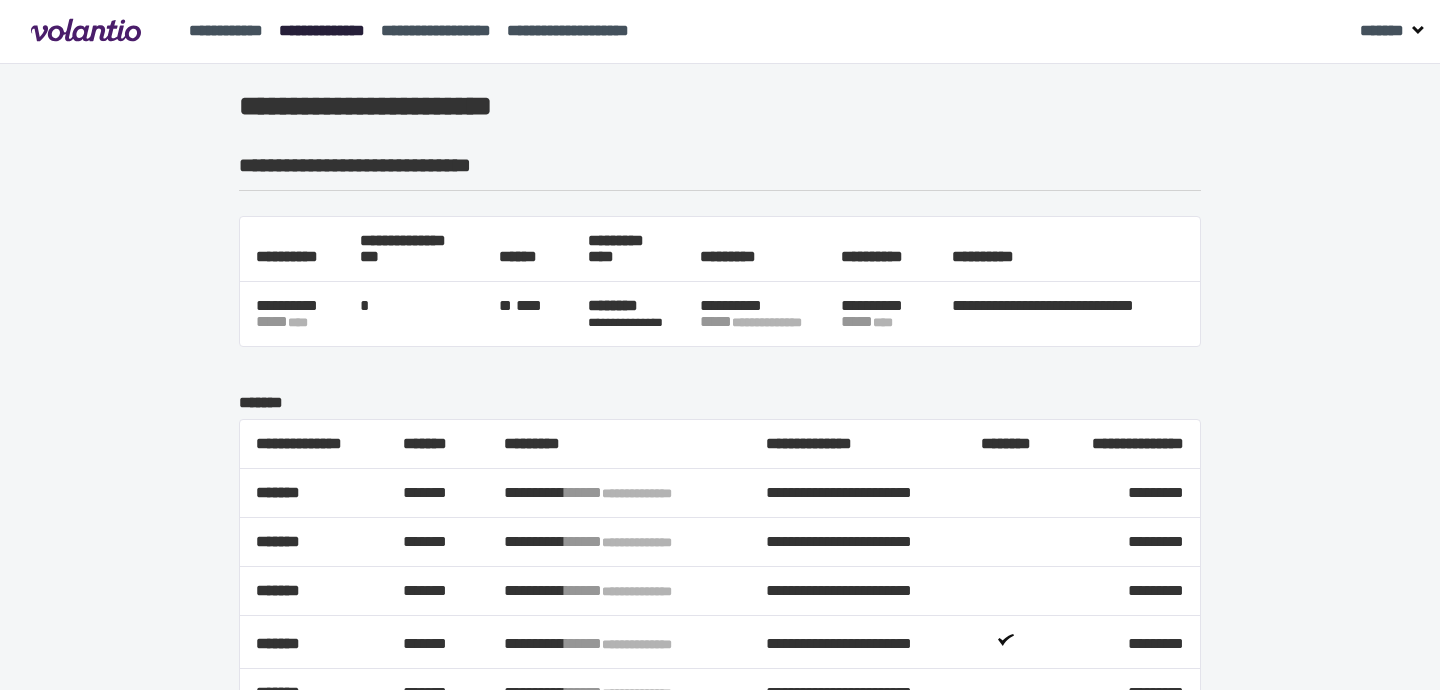 click on "**********" at bounding box center [322, 30] 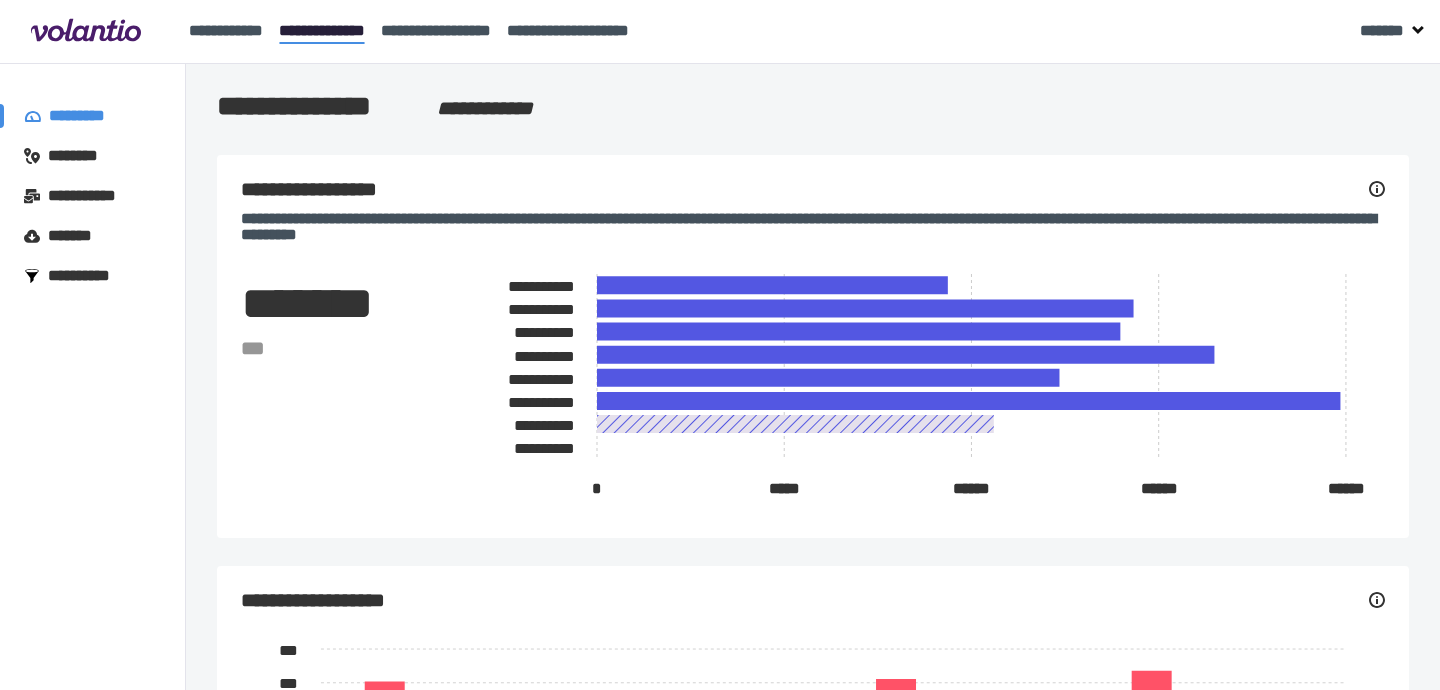 click on "********" at bounding box center [82, 156] 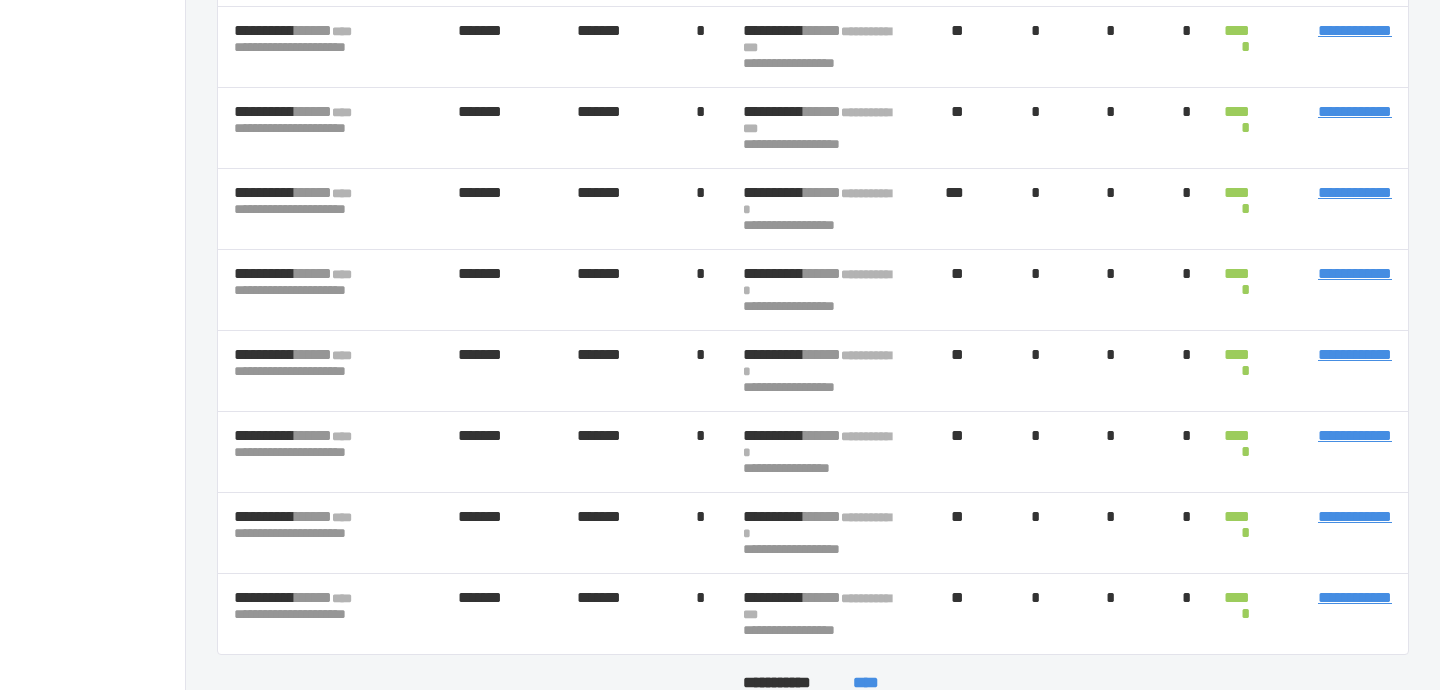 scroll, scrollTop: 500, scrollLeft: 0, axis: vertical 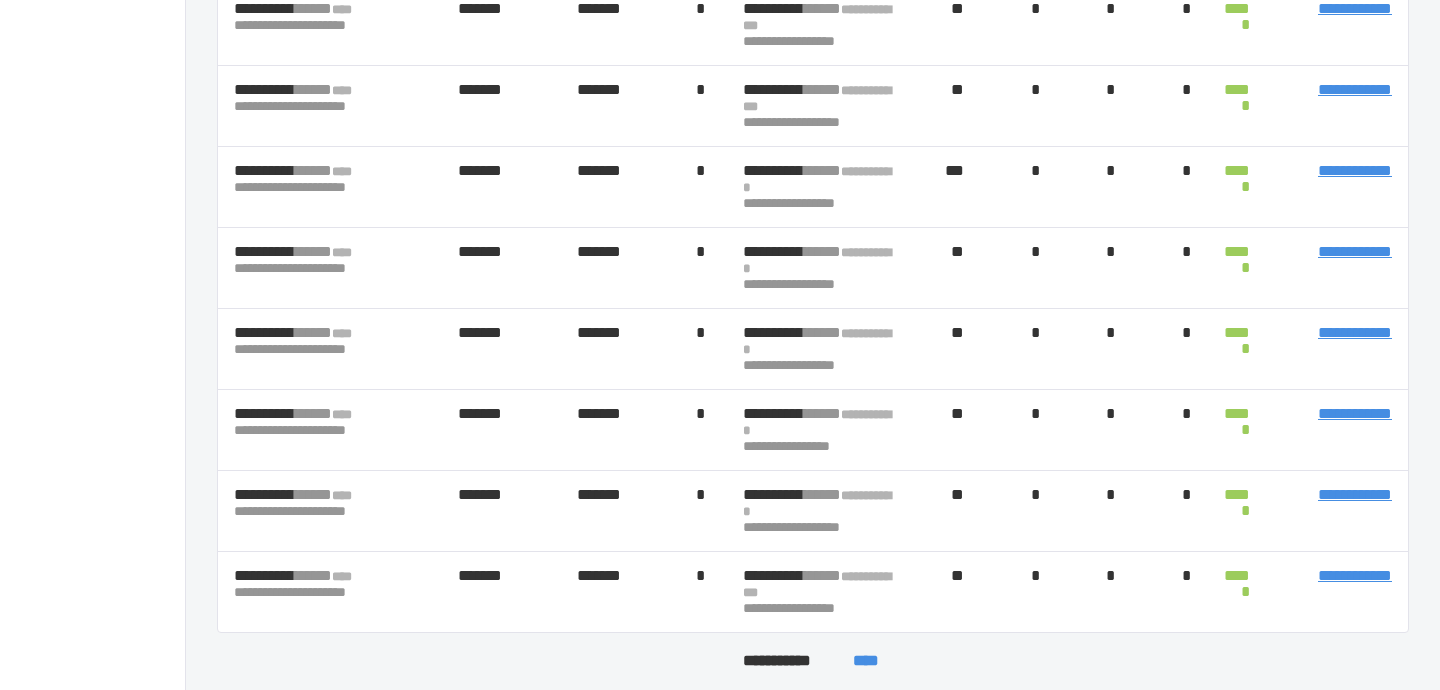 click on "****" at bounding box center [865, 661] 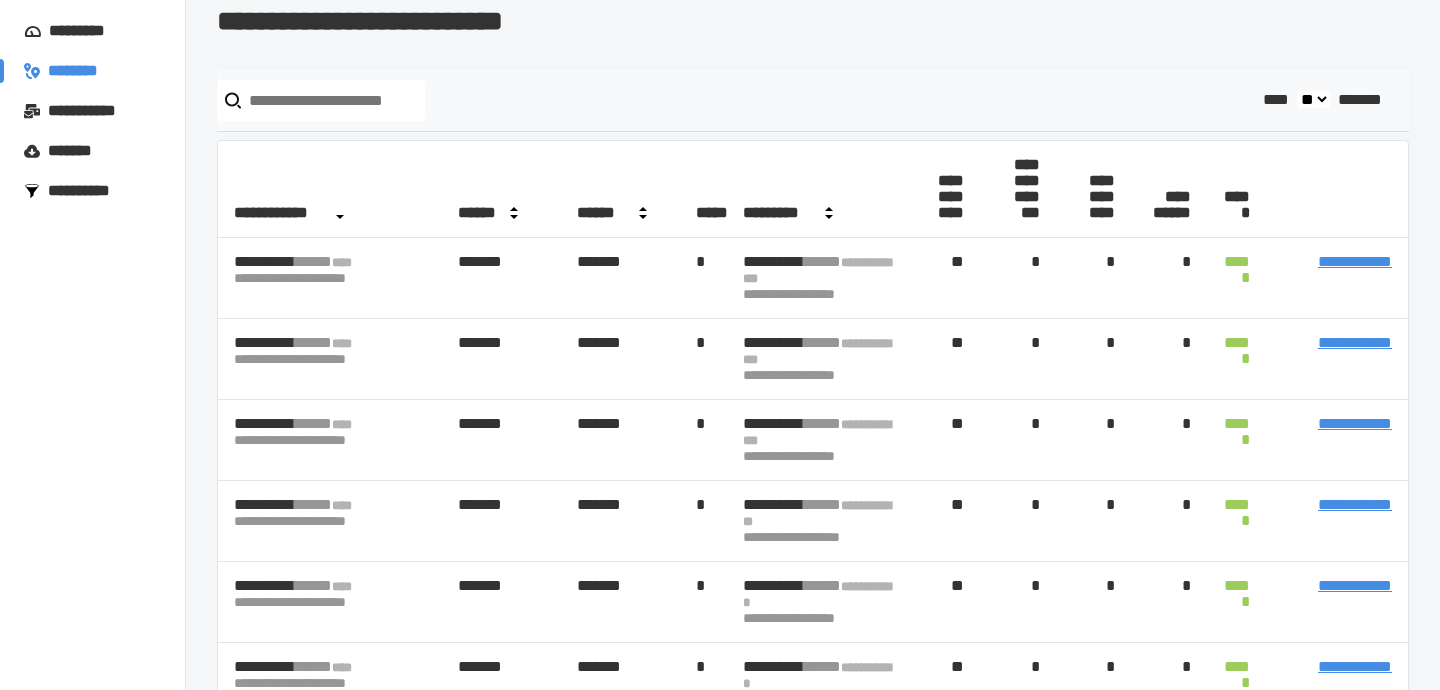 scroll, scrollTop: 0, scrollLeft: 0, axis: both 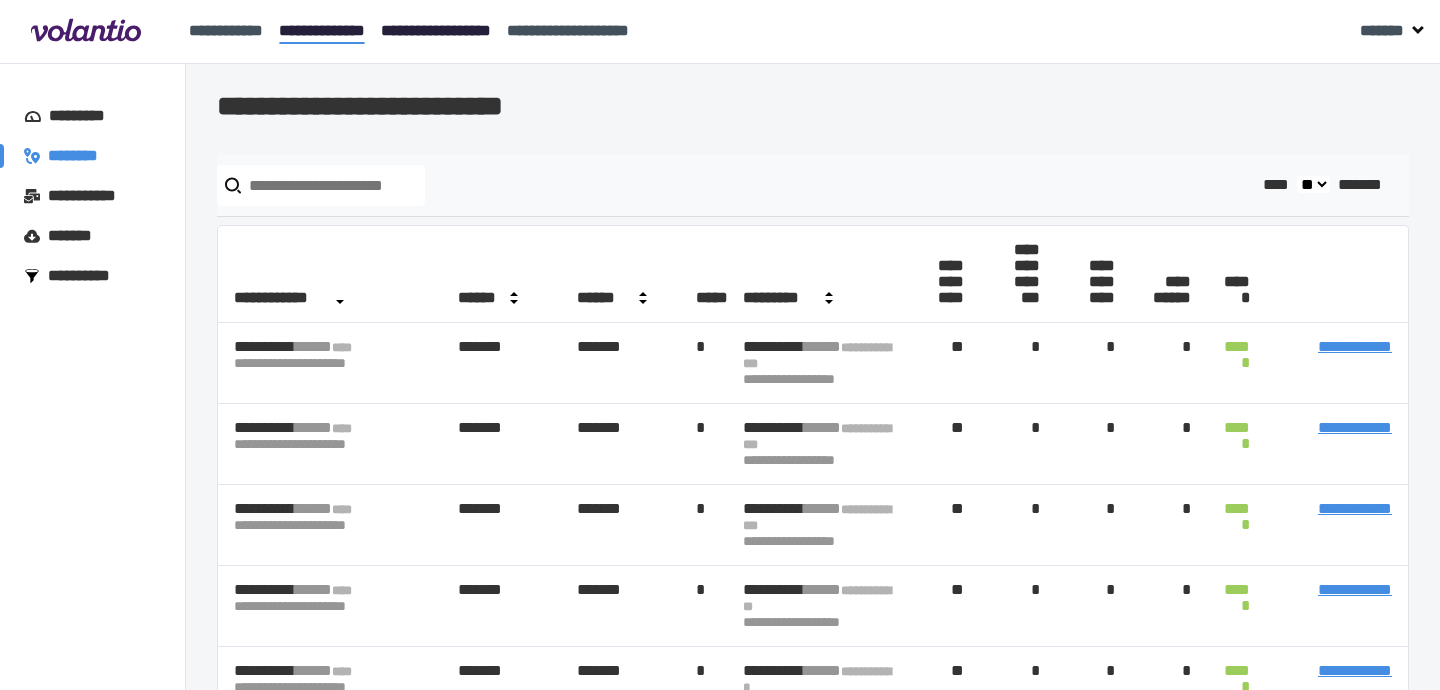 click on "**********" at bounding box center [436, 30] 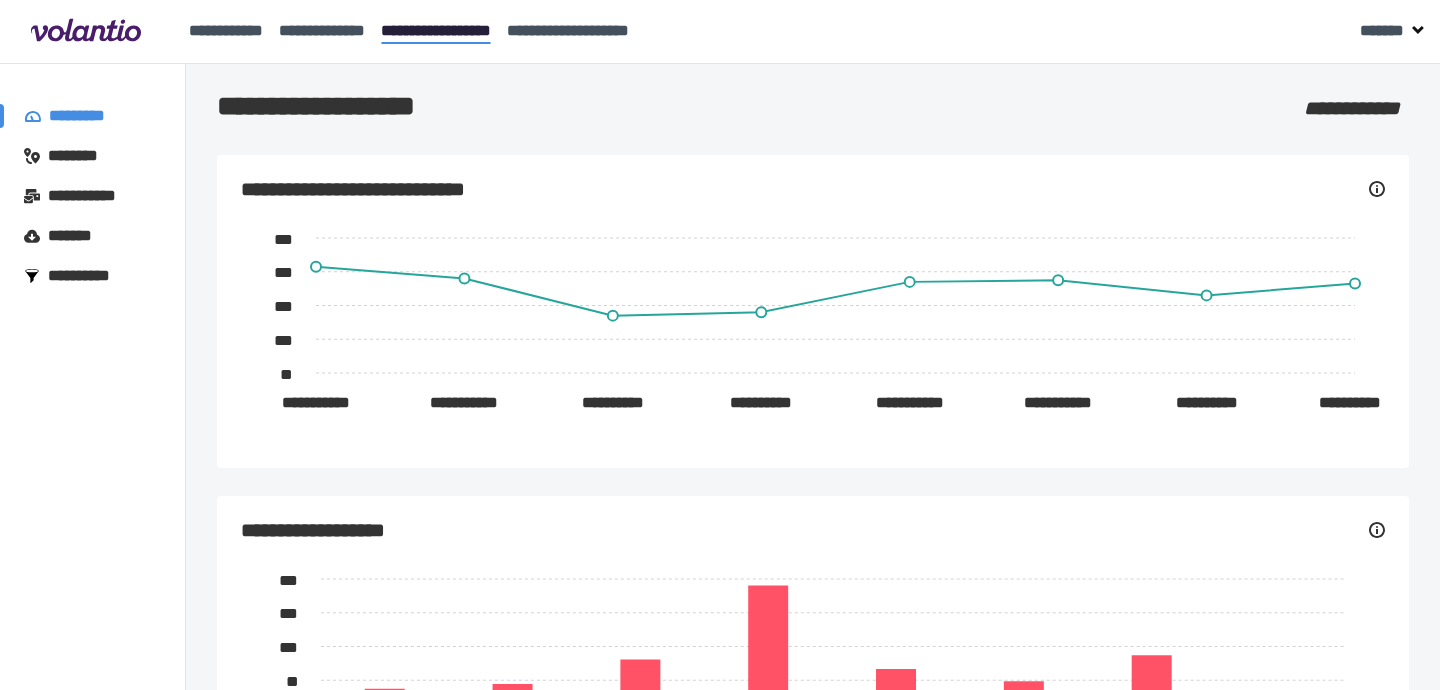 click on "********" at bounding box center [82, 156] 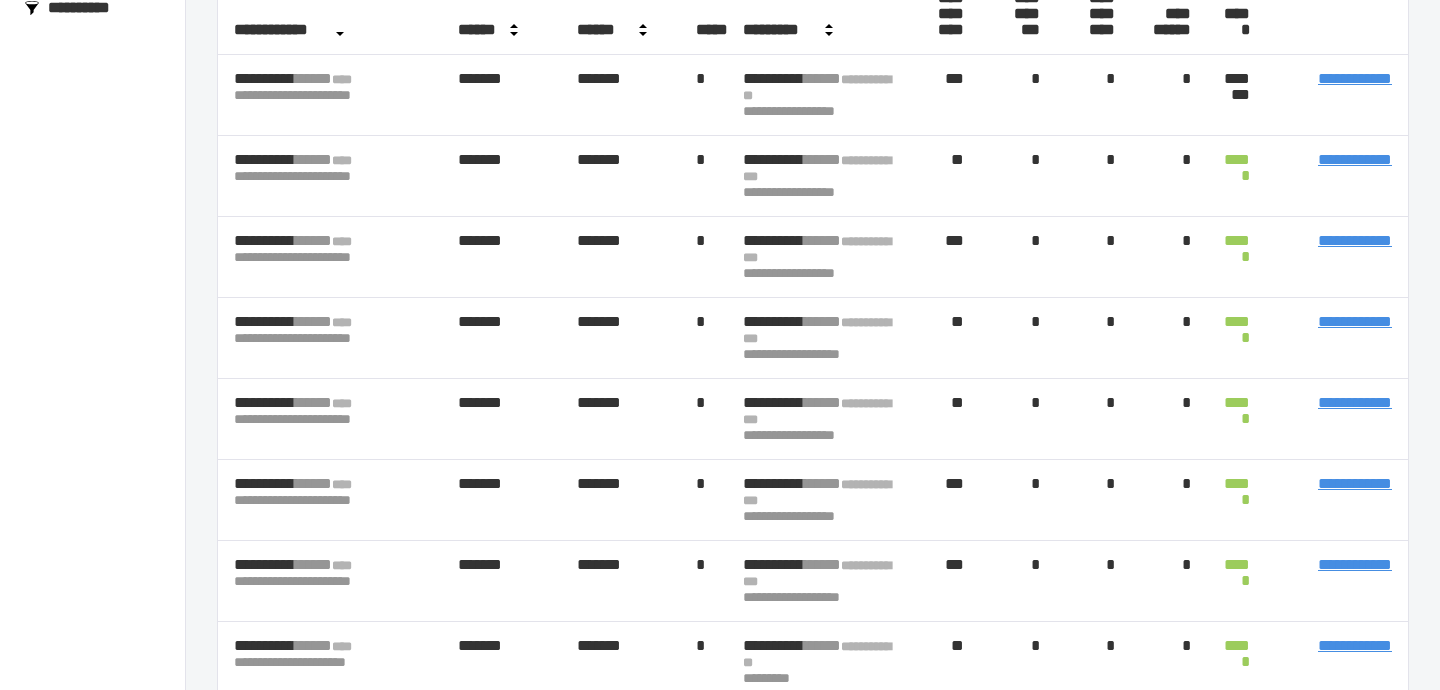 scroll, scrollTop: 0, scrollLeft: 0, axis: both 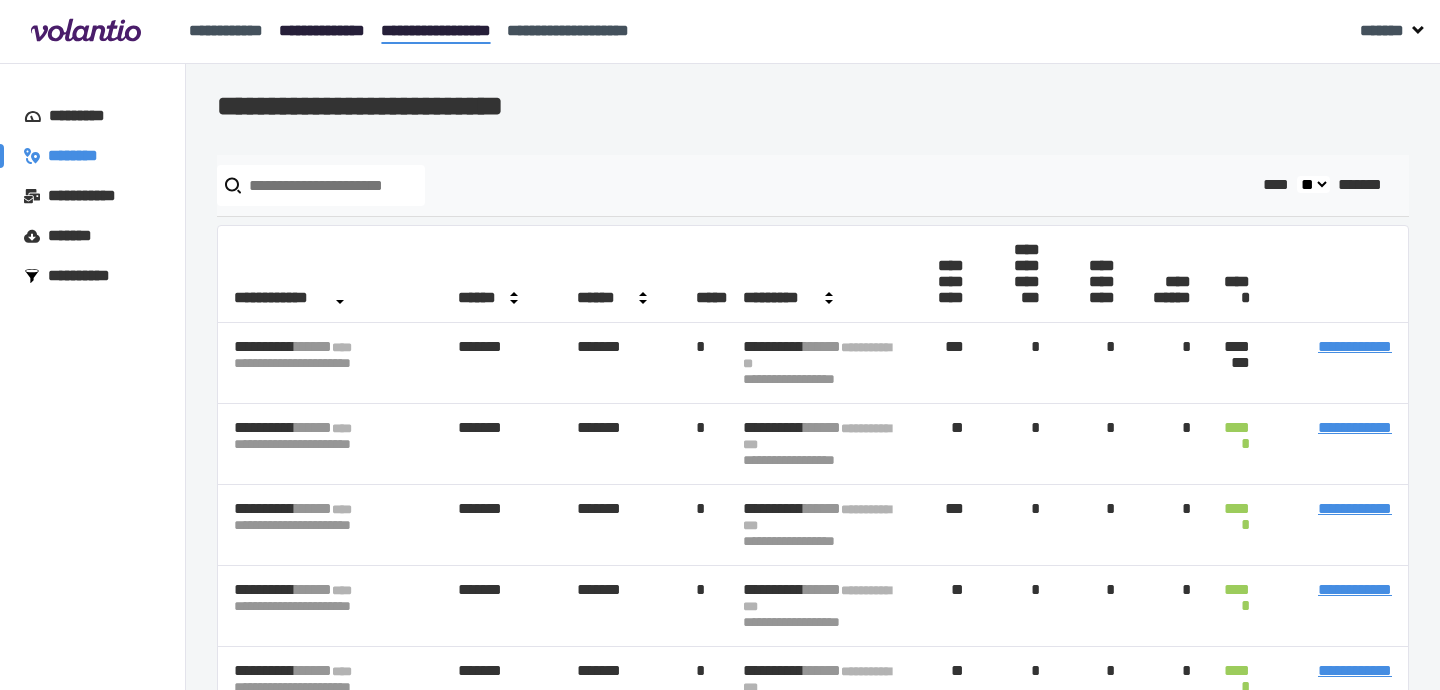 click on "**********" at bounding box center [322, 30] 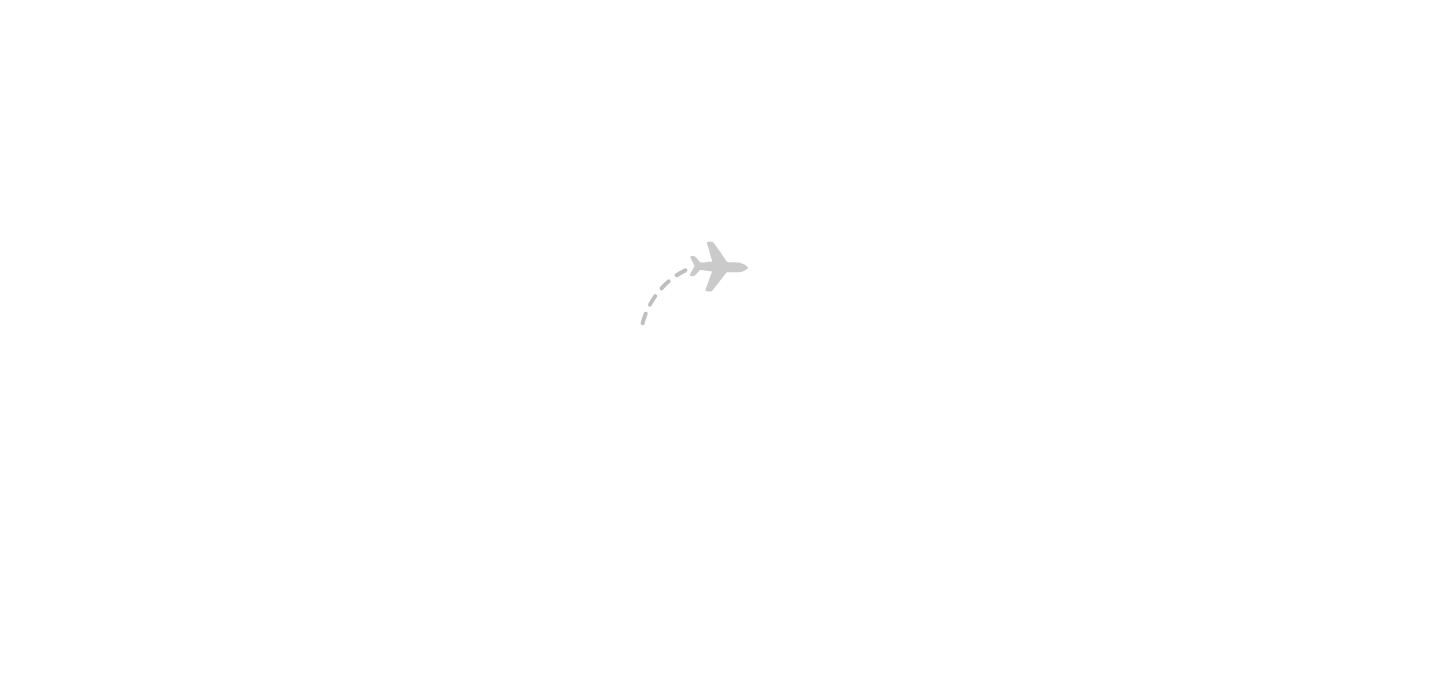scroll, scrollTop: 0, scrollLeft: 0, axis: both 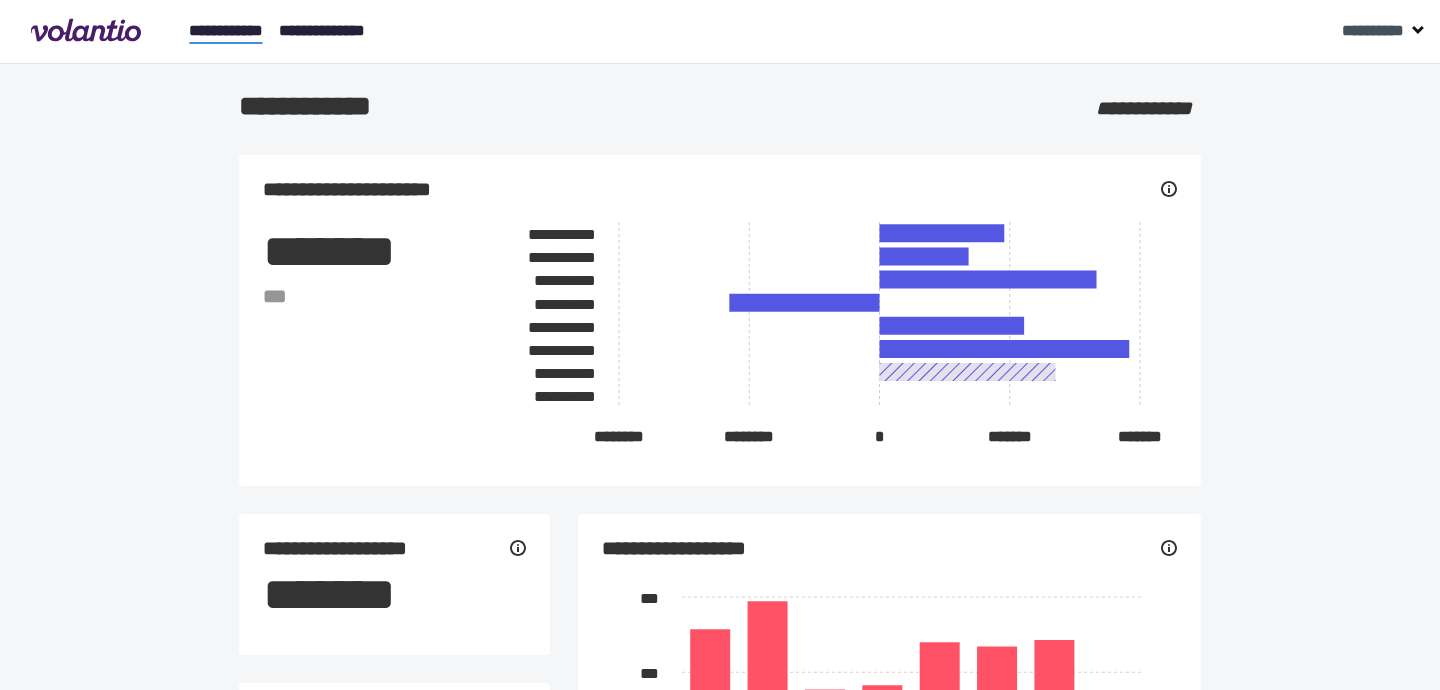 click on "**********" at bounding box center (322, 30) 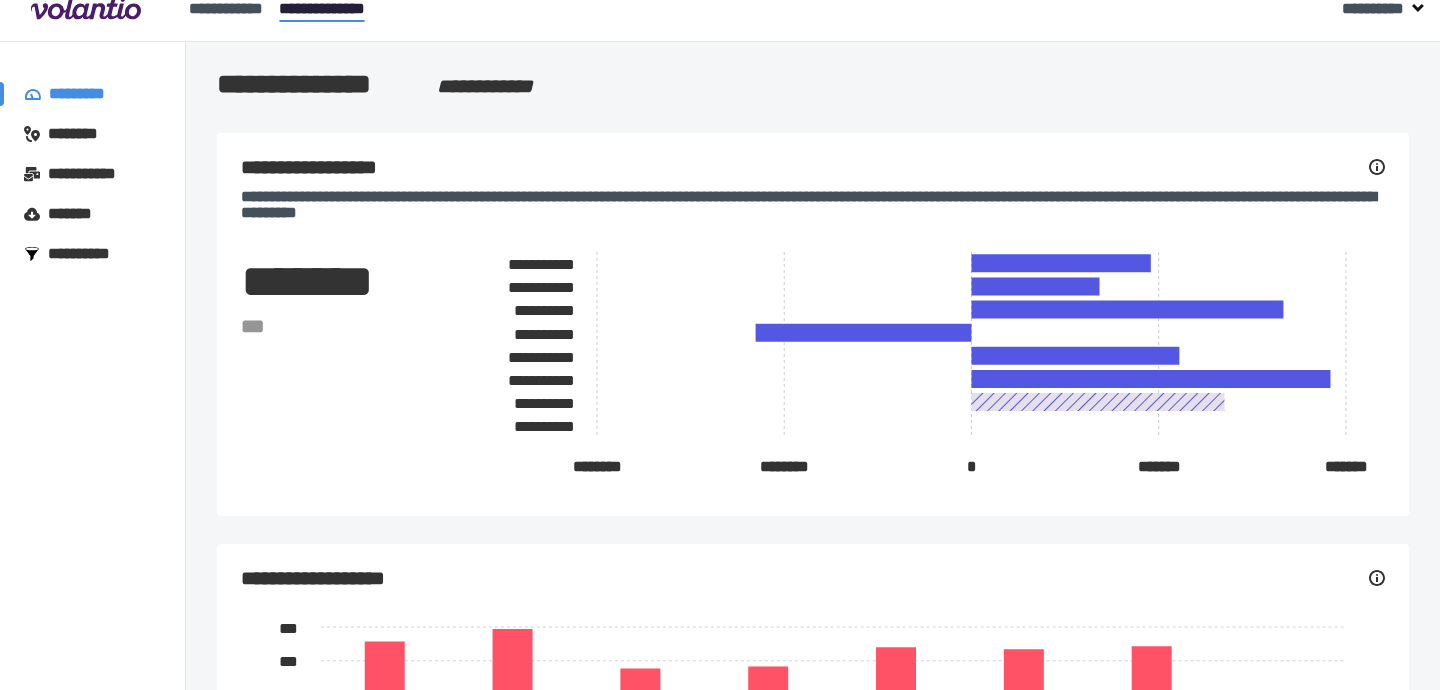 scroll, scrollTop: 32, scrollLeft: 0, axis: vertical 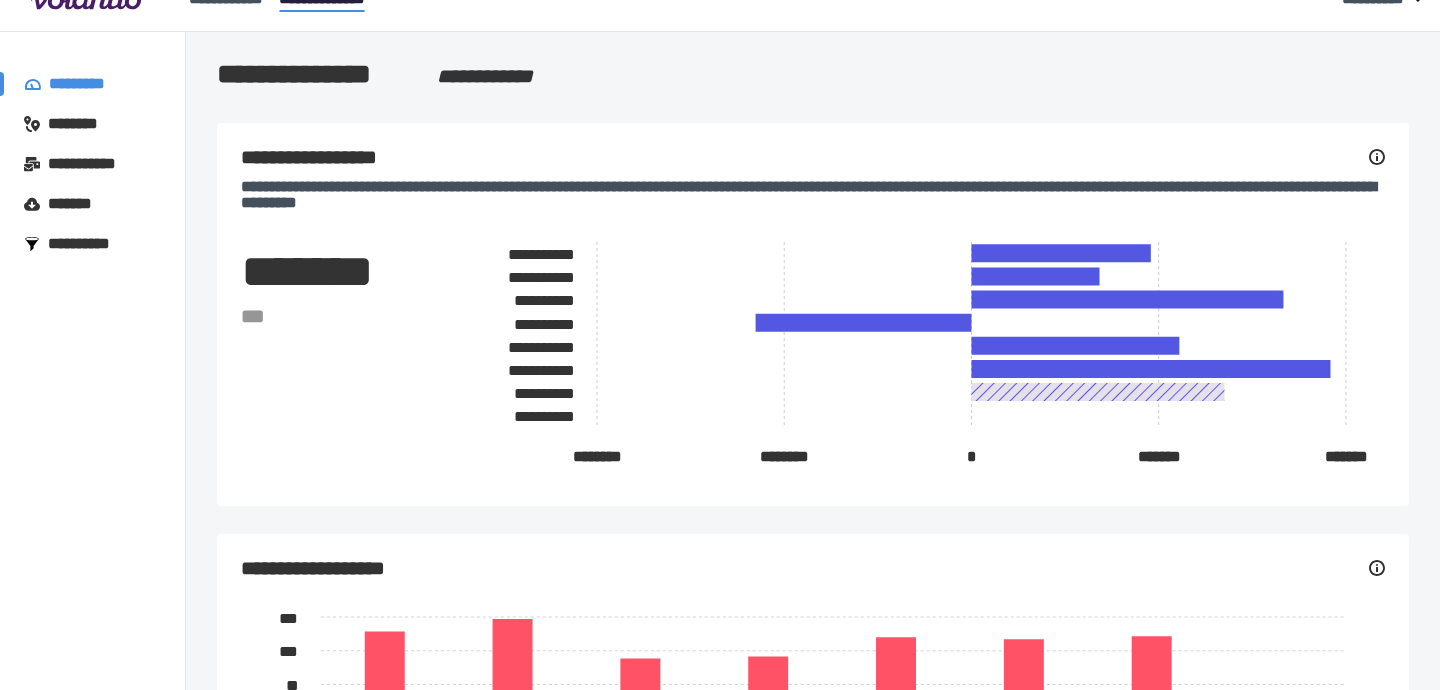 click on "********" at bounding box center [82, 124] 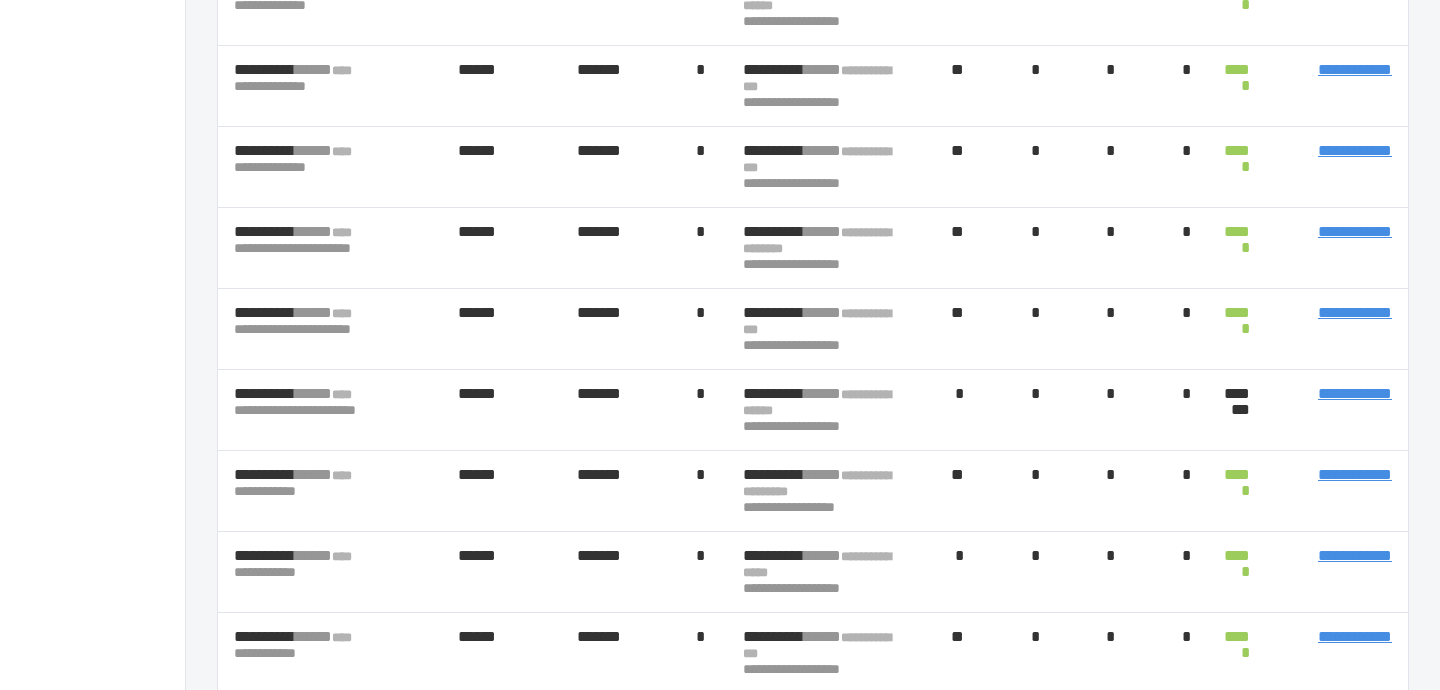 scroll, scrollTop: 500, scrollLeft: 0, axis: vertical 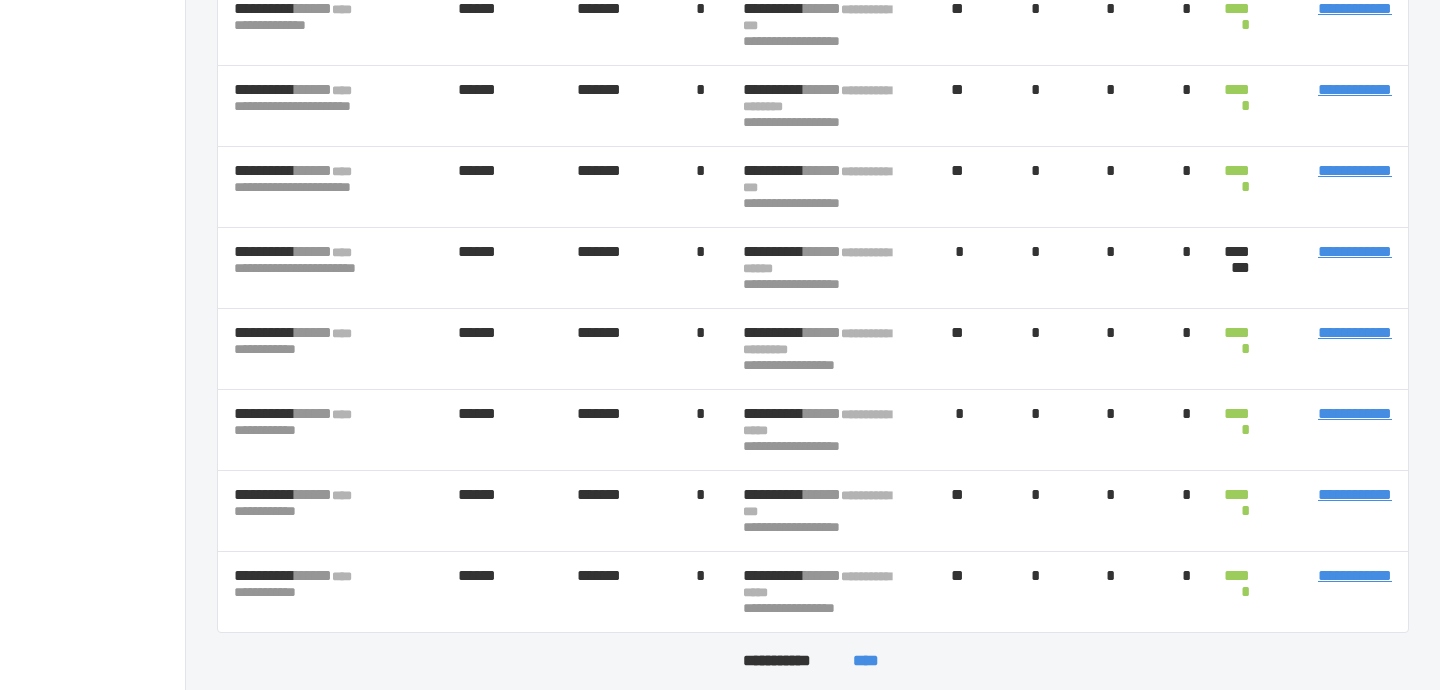 click on "****" at bounding box center [865, 661] 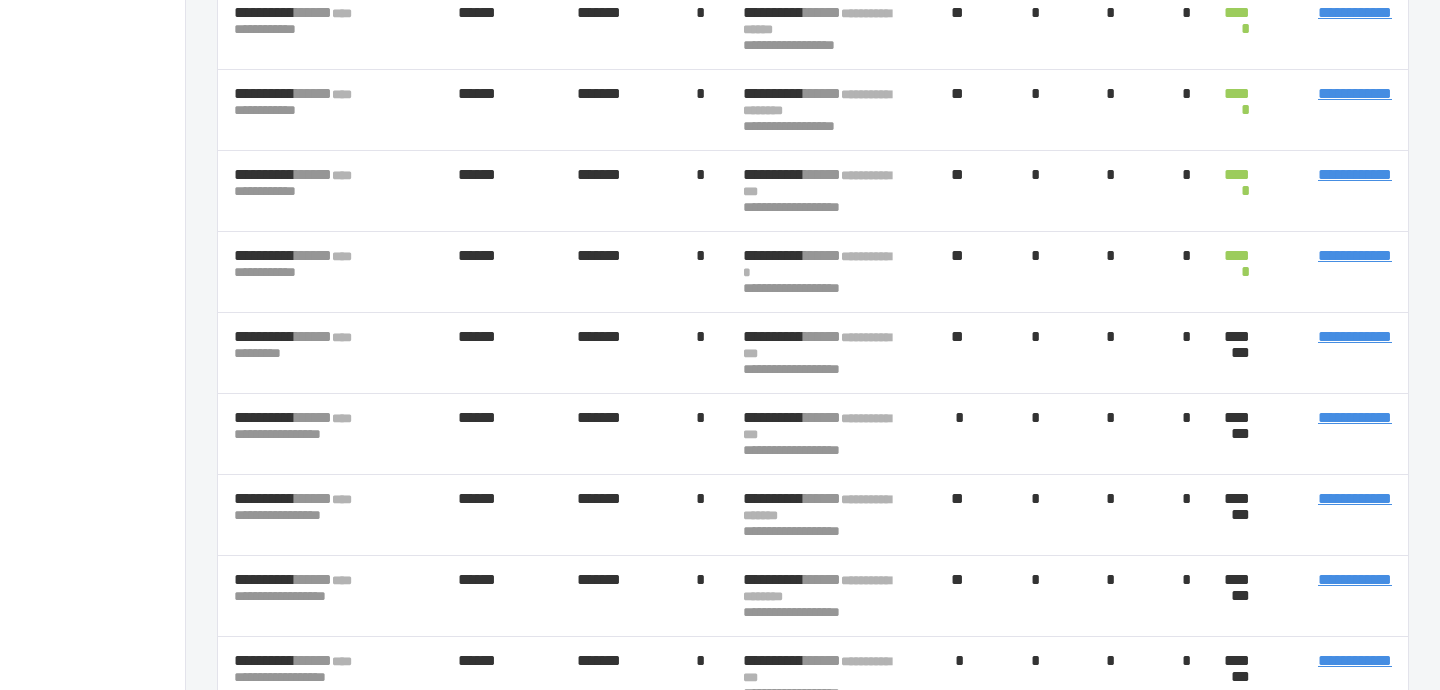 scroll, scrollTop: 500, scrollLeft: 0, axis: vertical 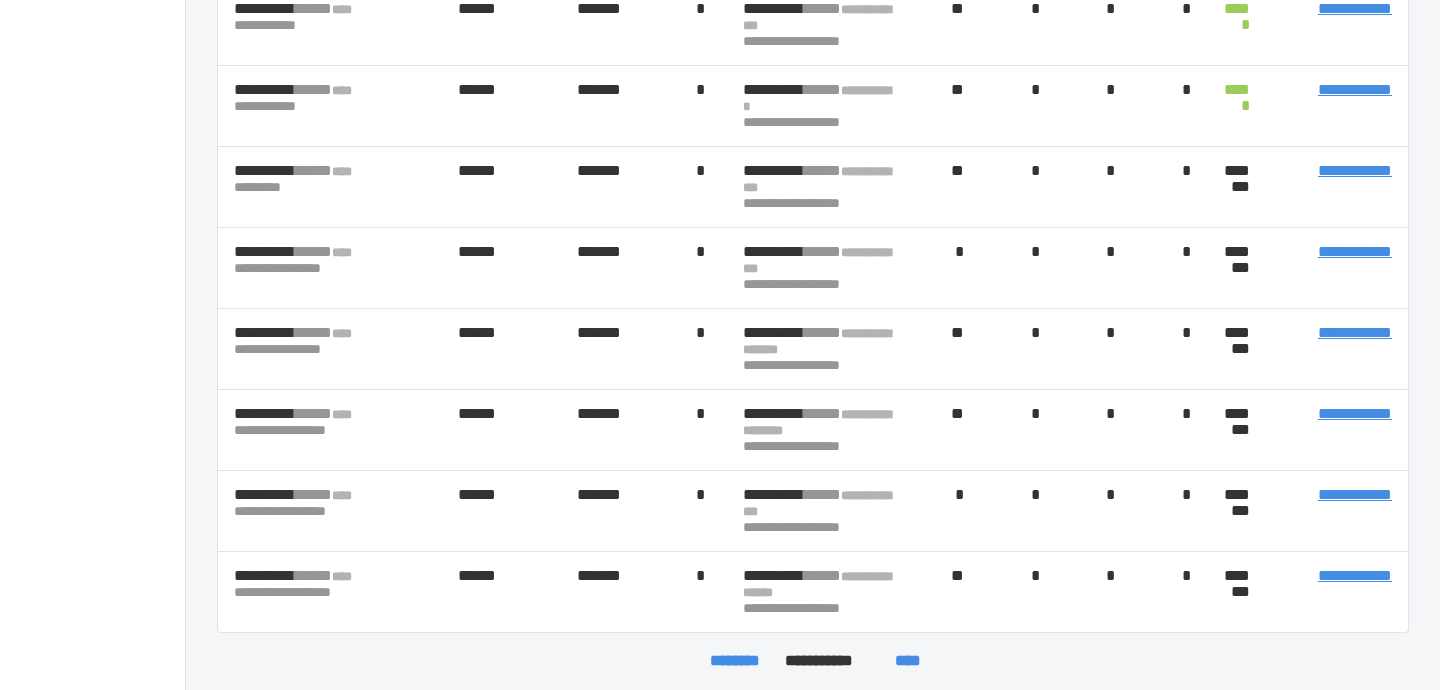 click on "**********" at bounding box center [1355, 413] 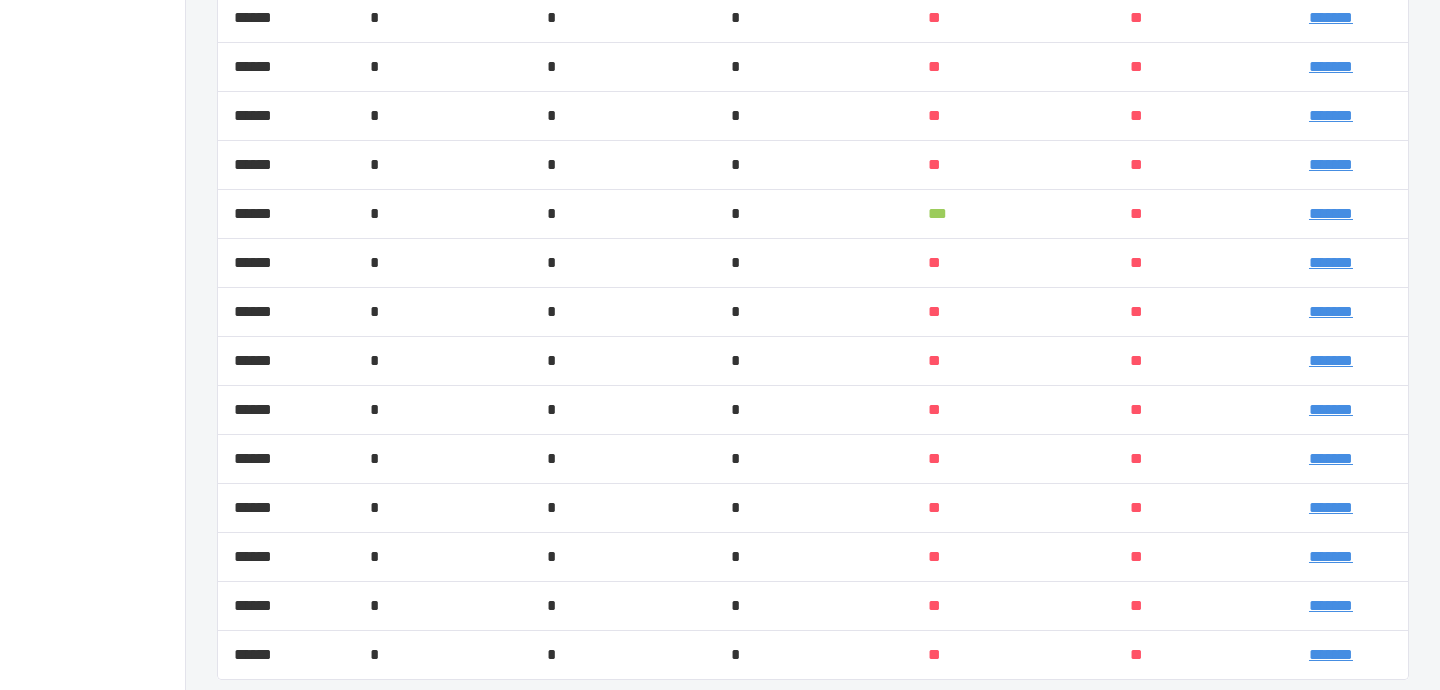 scroll, scrollTop: 1656, scrollLeft: 0, axis: vertical 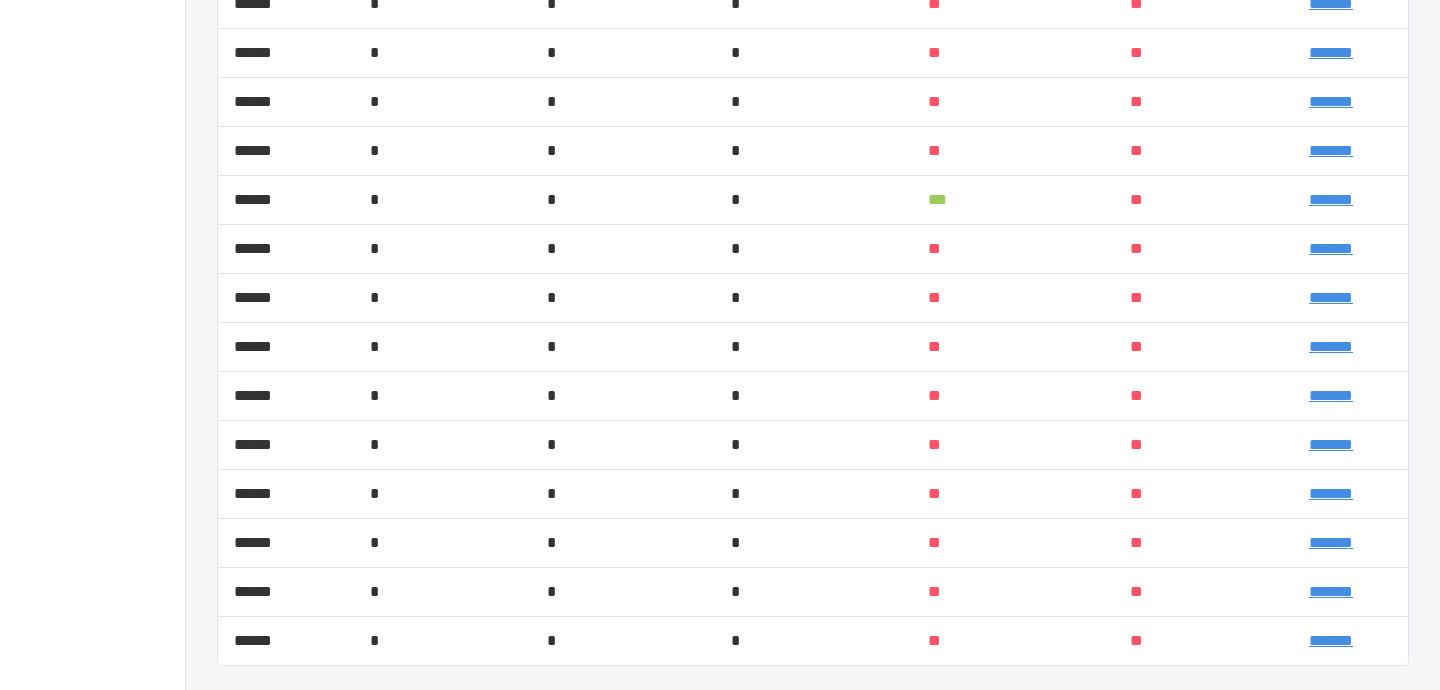 click on "*******" at bounding box center (1331, 199) 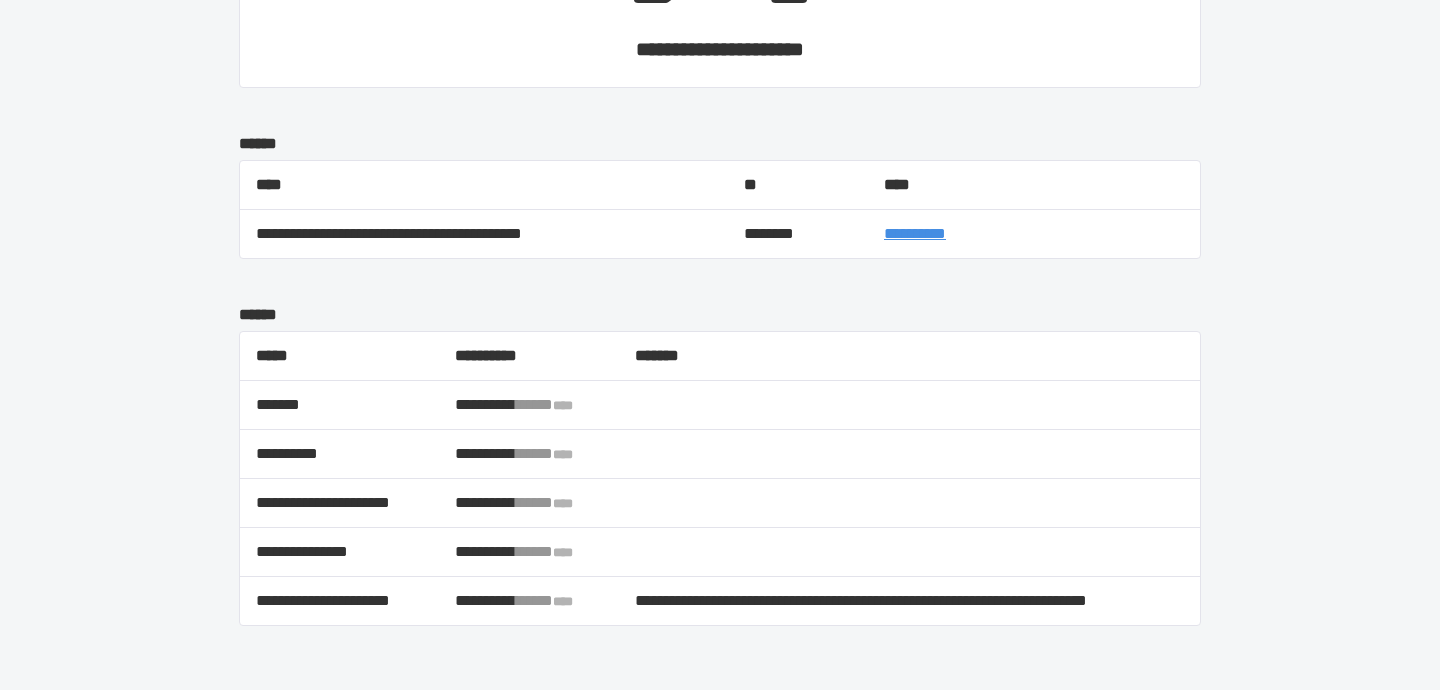 scroll, scrollTop: 0, scrollLeft: 0, axis: both 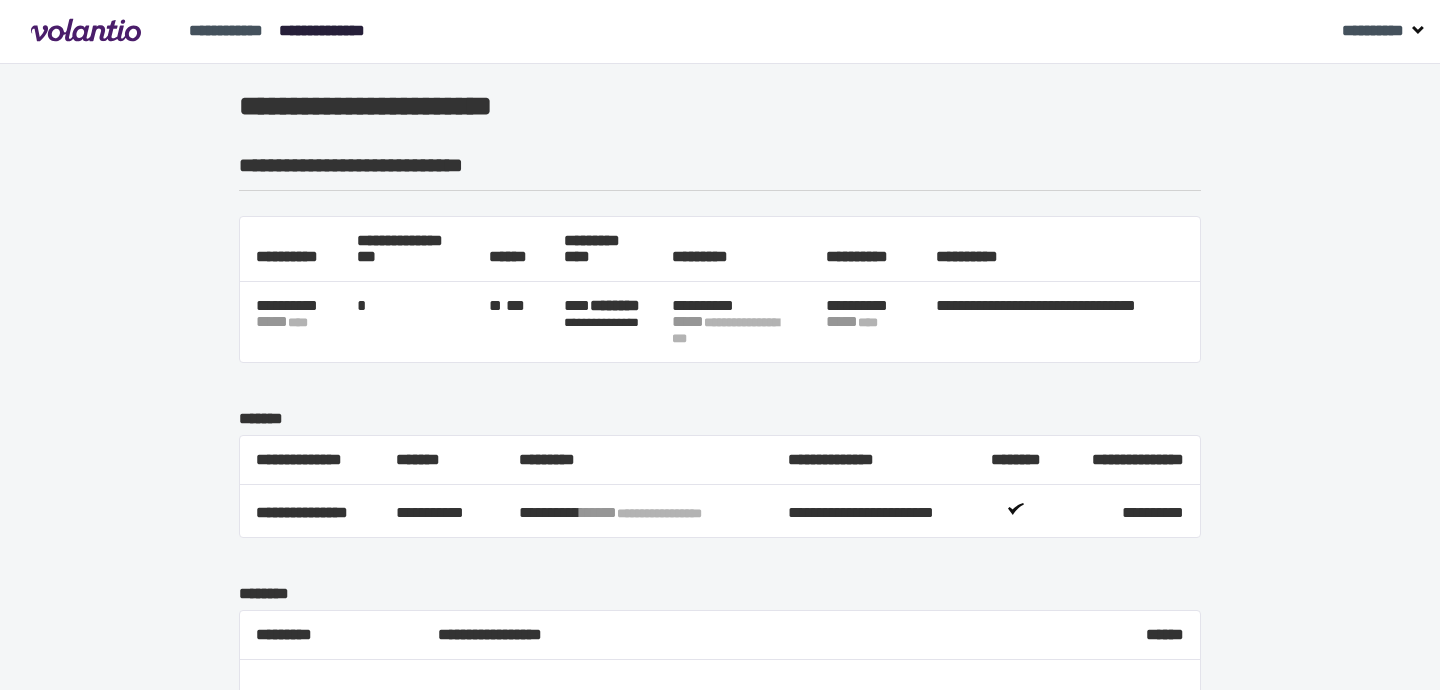 click on "**********" at bounding box center [322, 30] 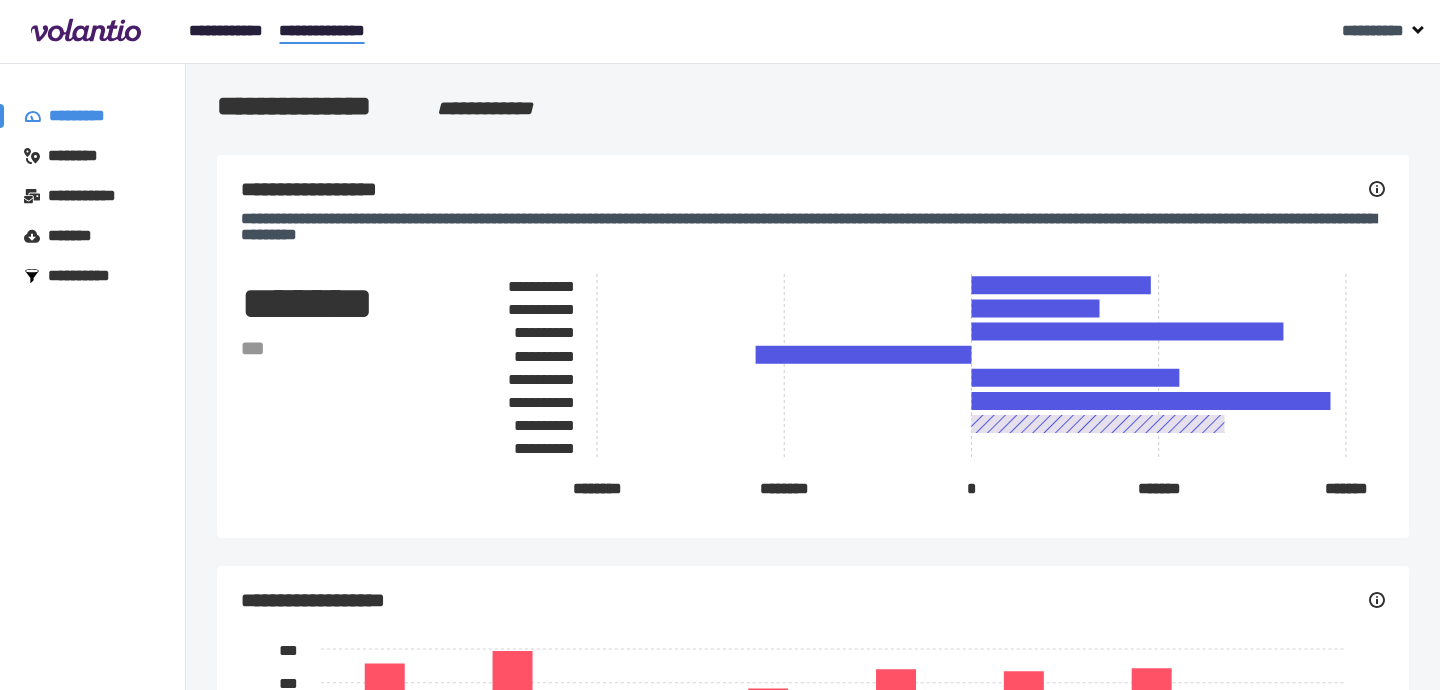 click on "**********" at bounding box center [226, 30] 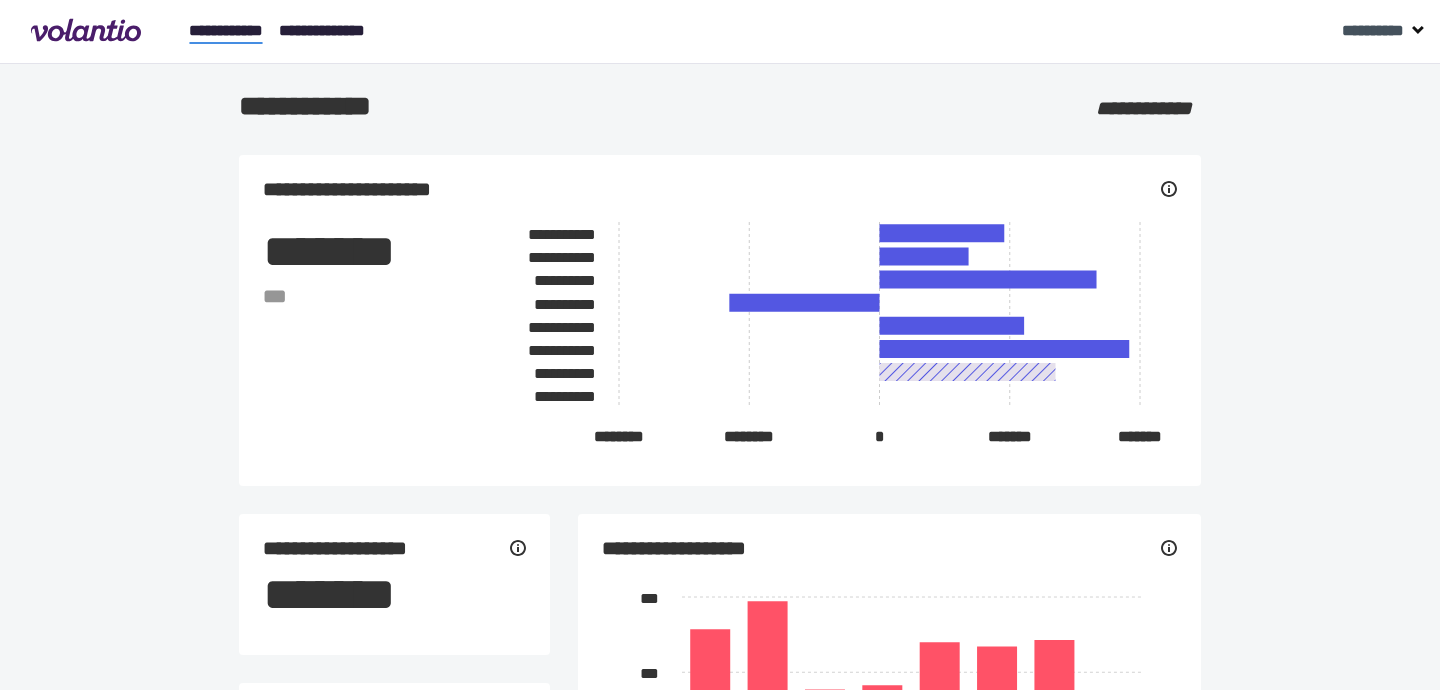 click on "**********" at bounding box center [322, 30] 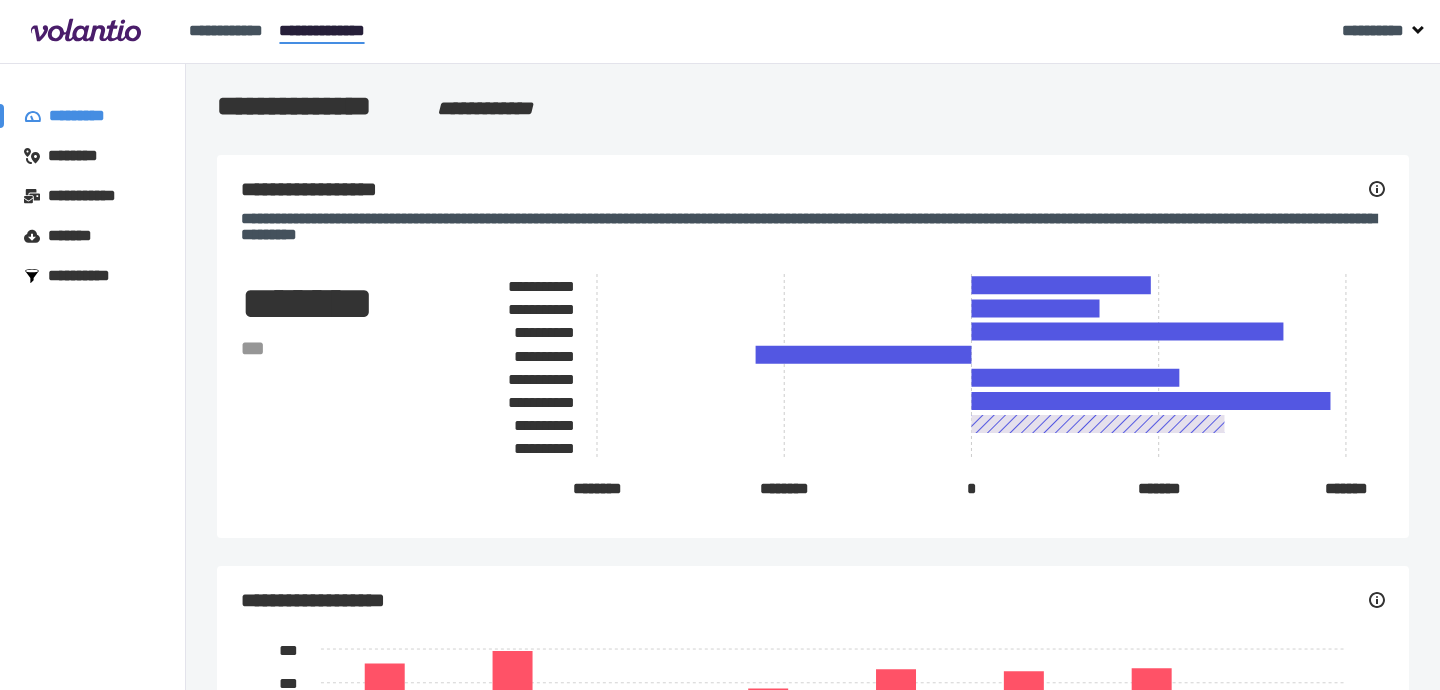 click on "********" at bounding box center (70, 156) 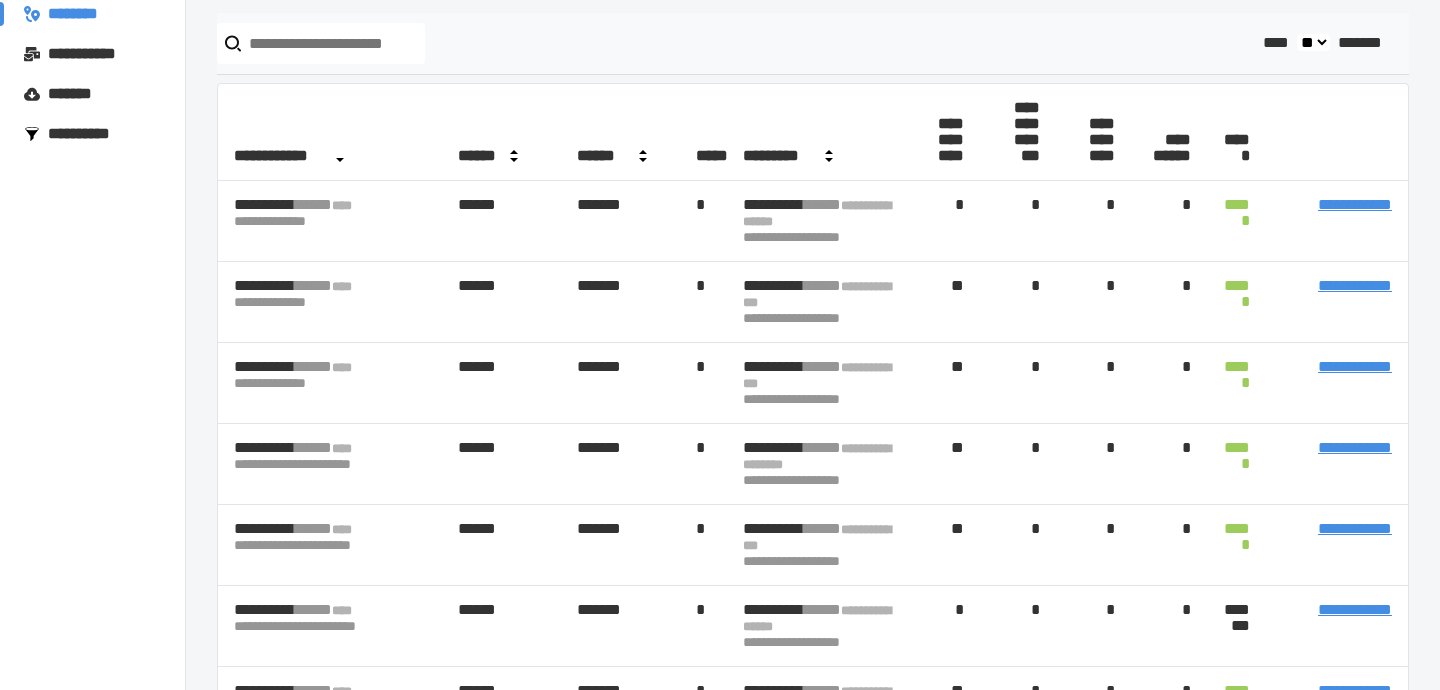scroll, scrollTop: 0, scrollLeft: 0, axis: both 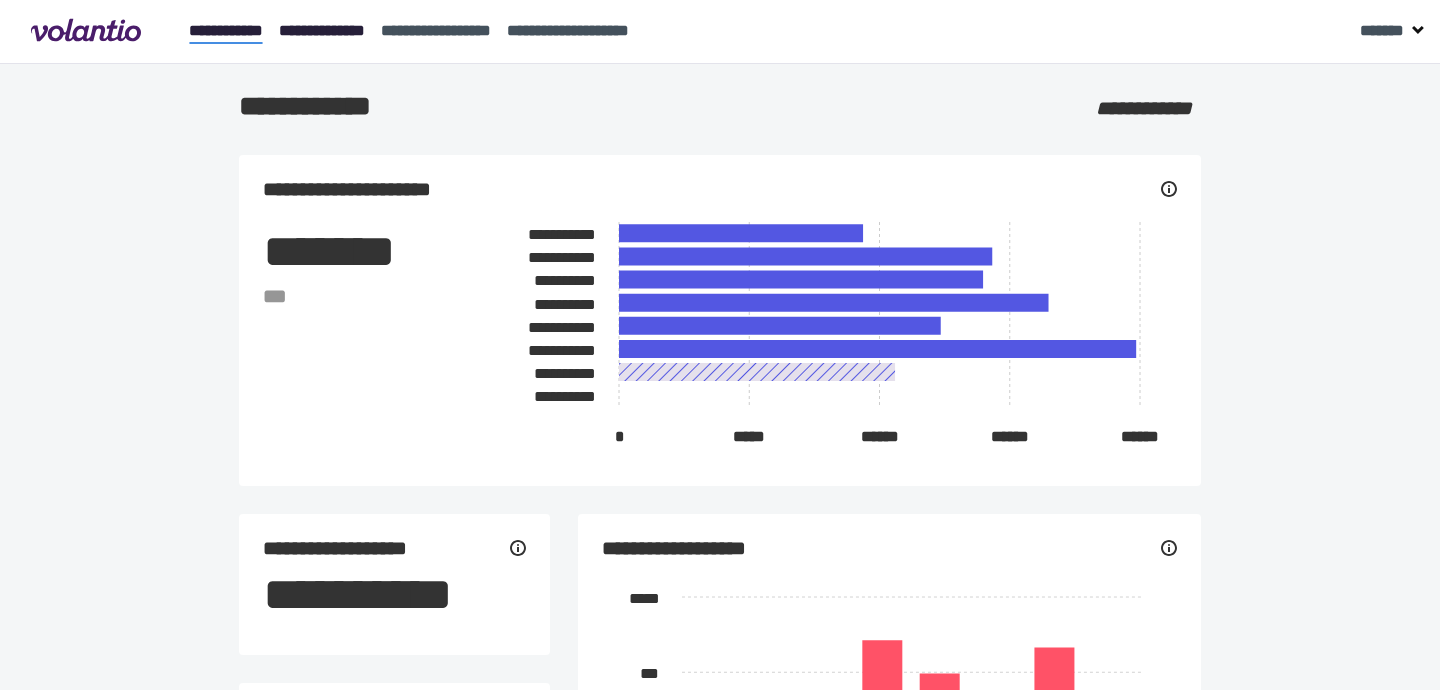 click on "**********" at bounding box center (322, 30) 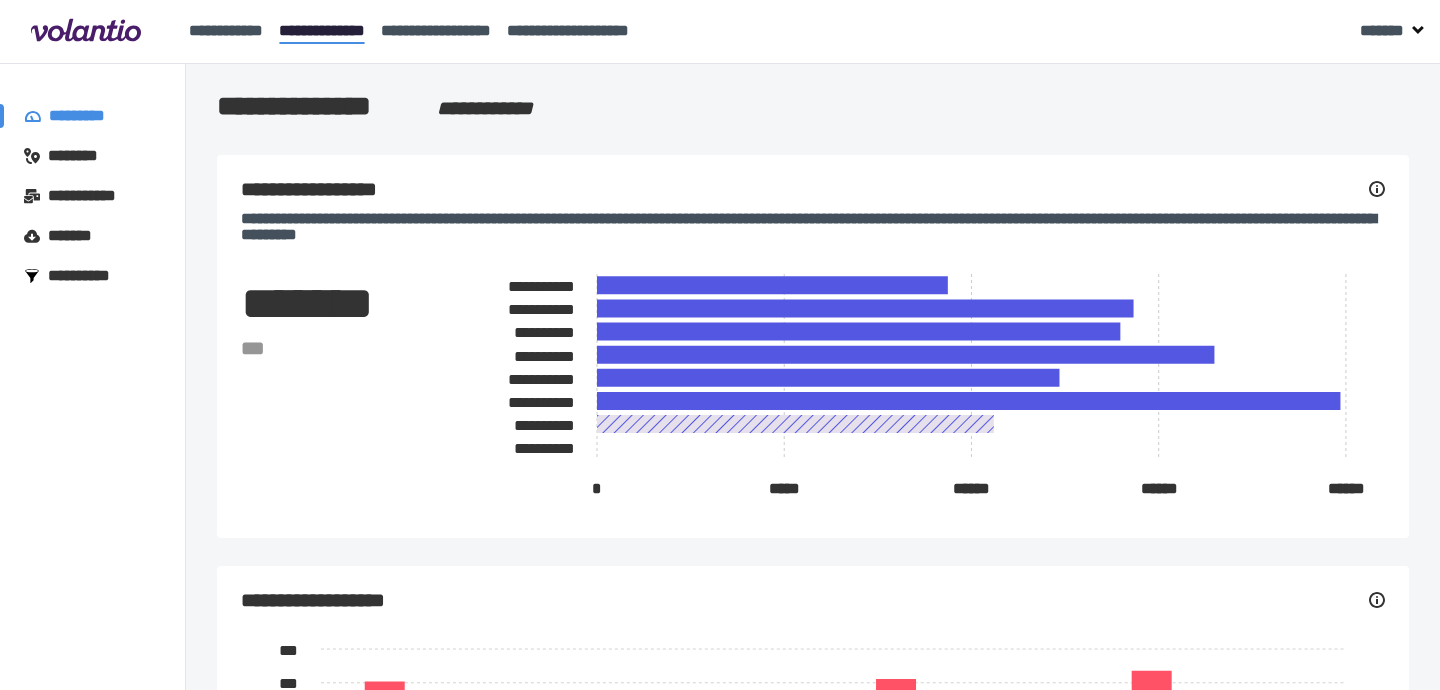click on "**********" at bounding box center [813, 227] 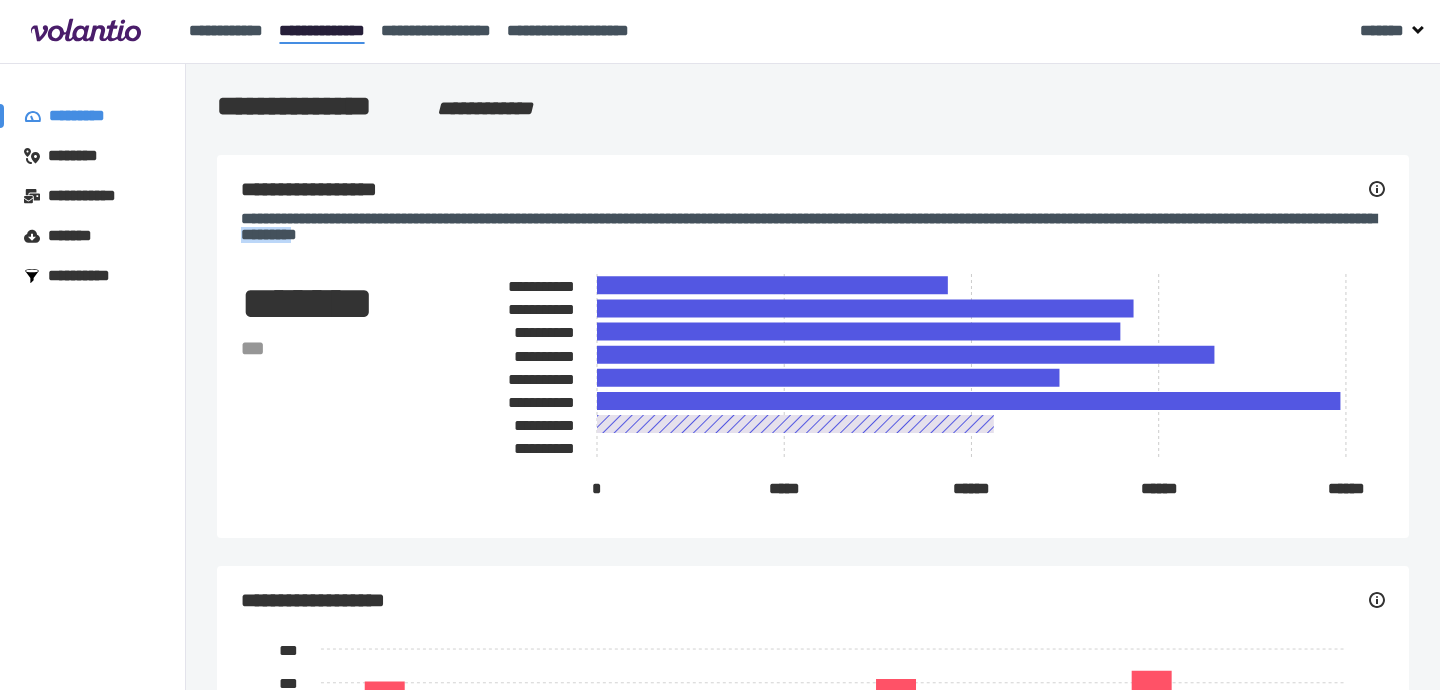 click on "**********" at bounding box center [813, 227] 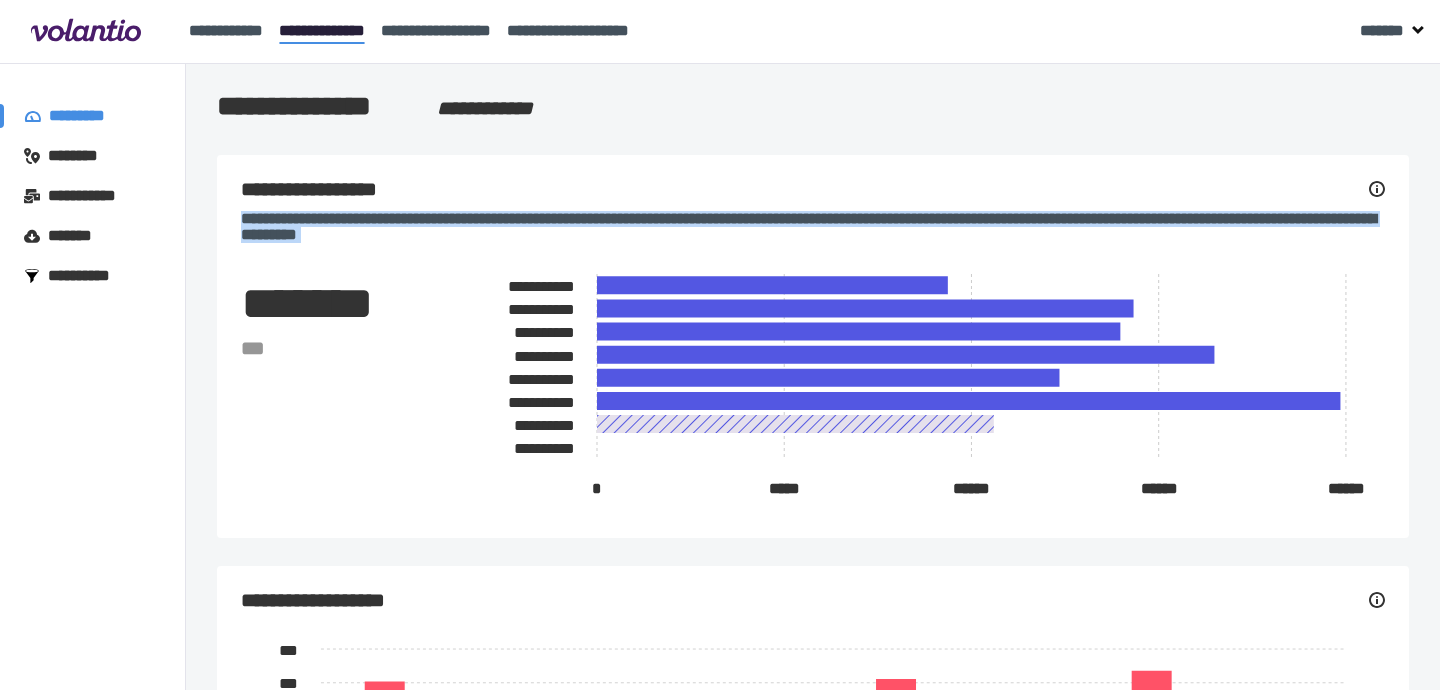 click on "**********" at bounding box center [813, 227] 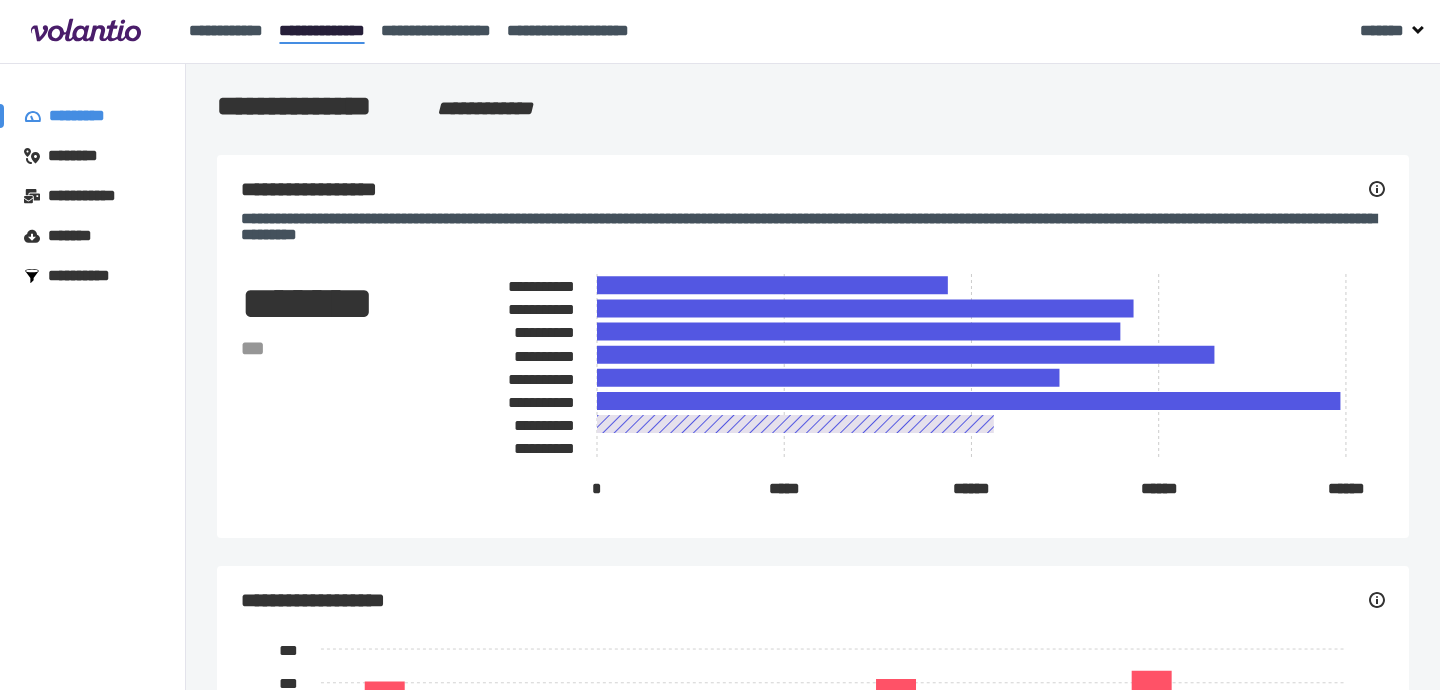 click on "**********" at bounding box center (813, 227) 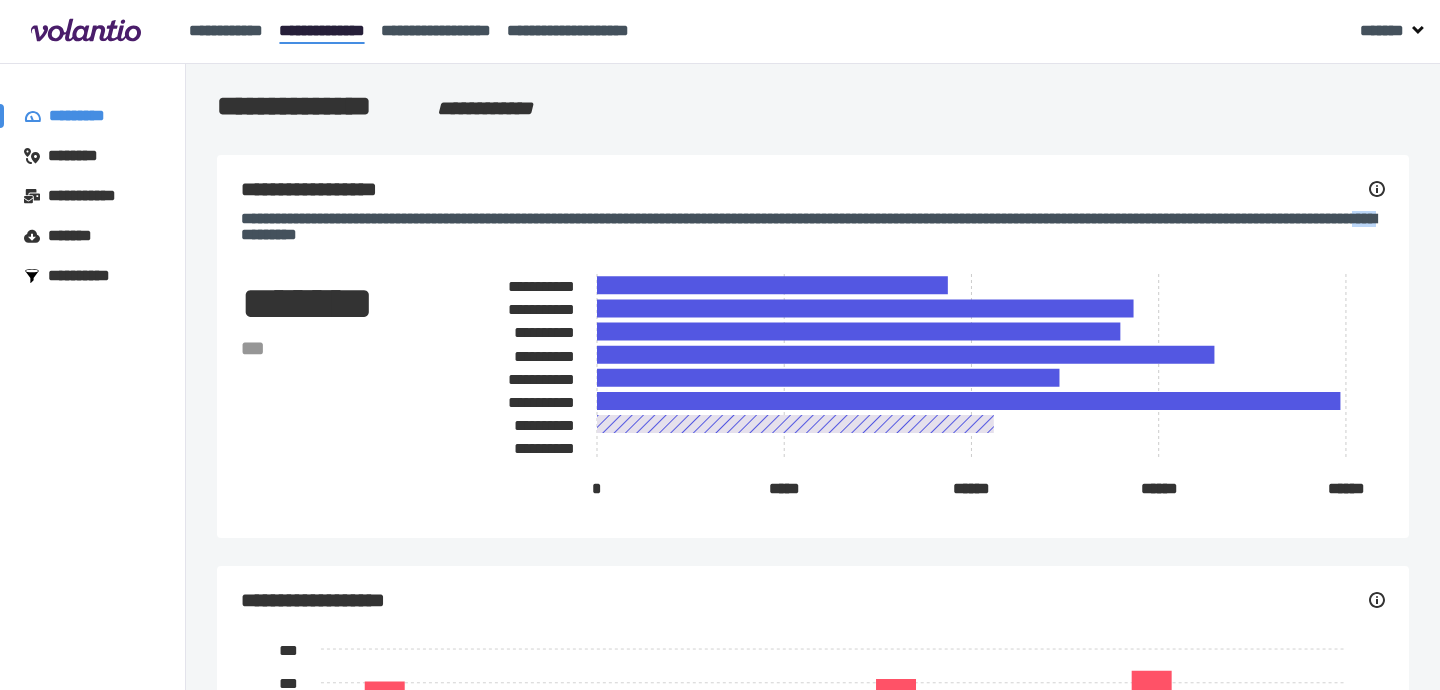 click on "**********" at bounding box center [813, 227] 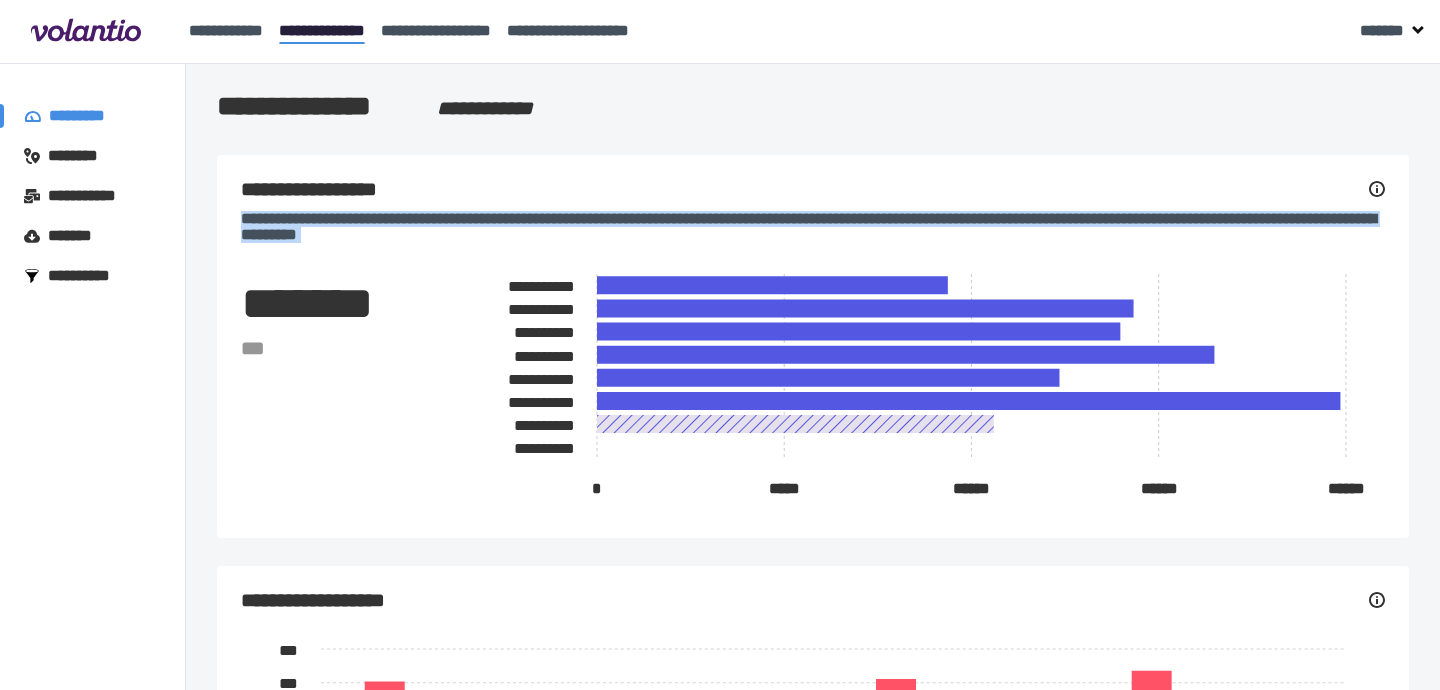 click on "**********" at bounding box center (813, 227) 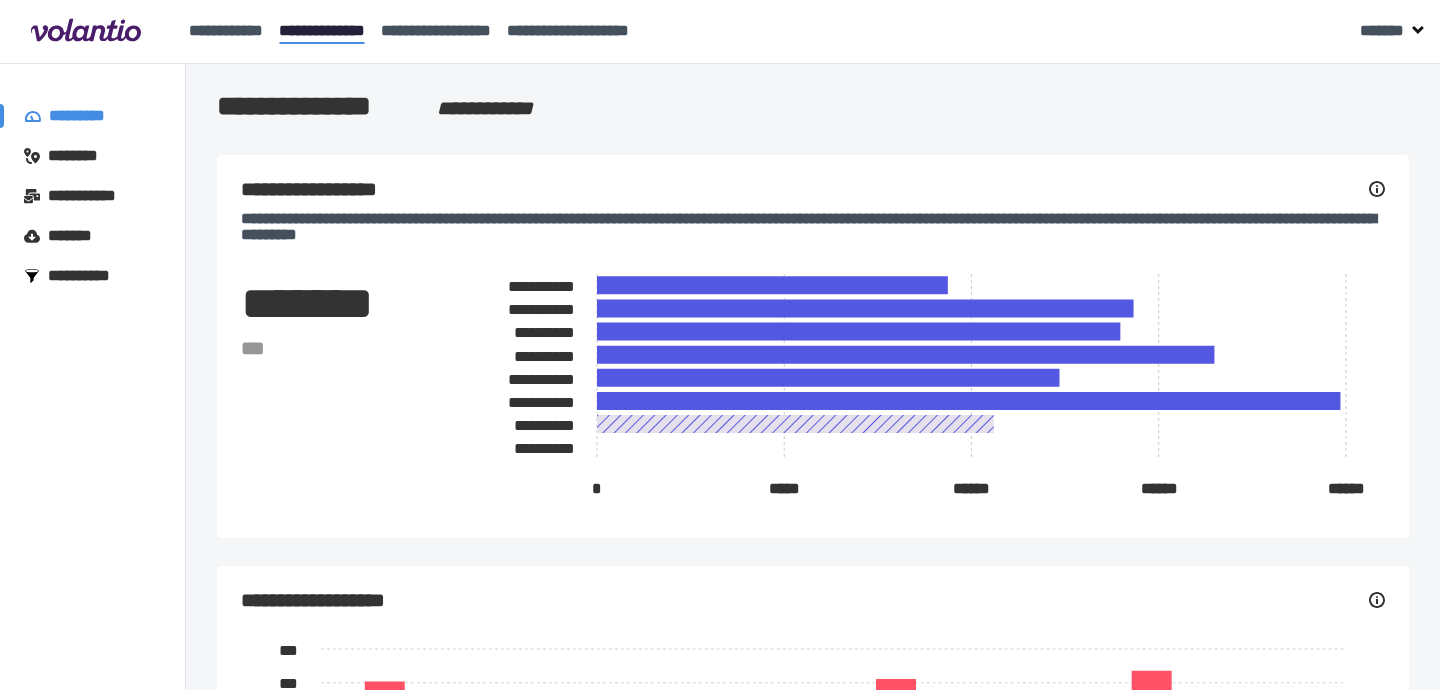 click on "**********" at bounding box center (813, 227) 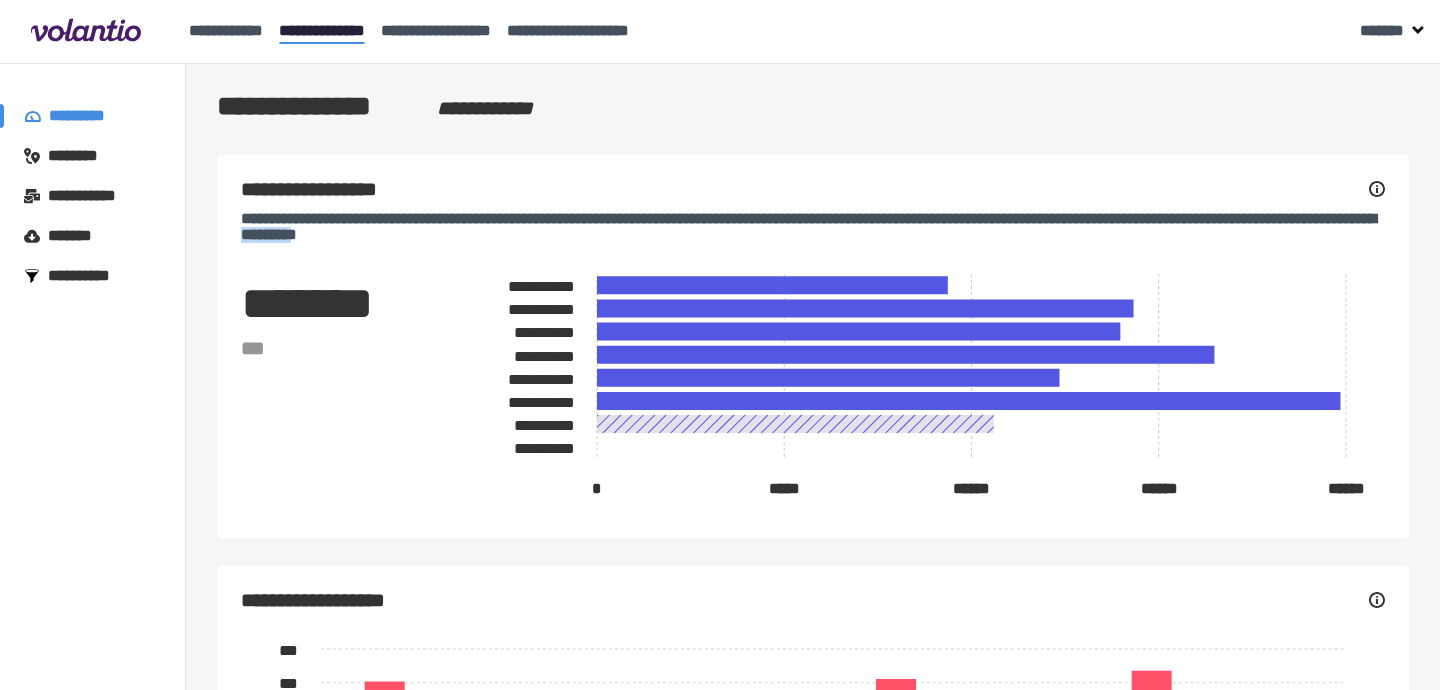 click on "**********" at bounding box center [813, 227] 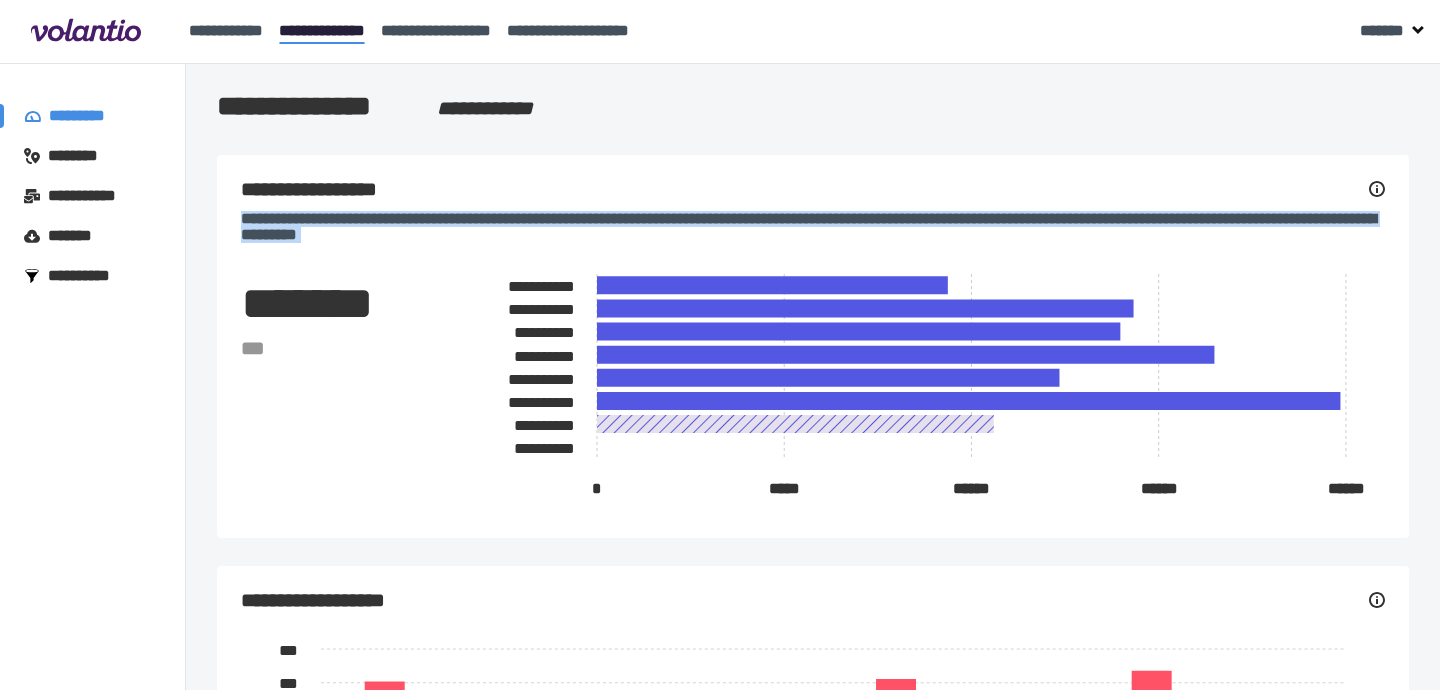click on "**********" at bounding box center [813, 227] 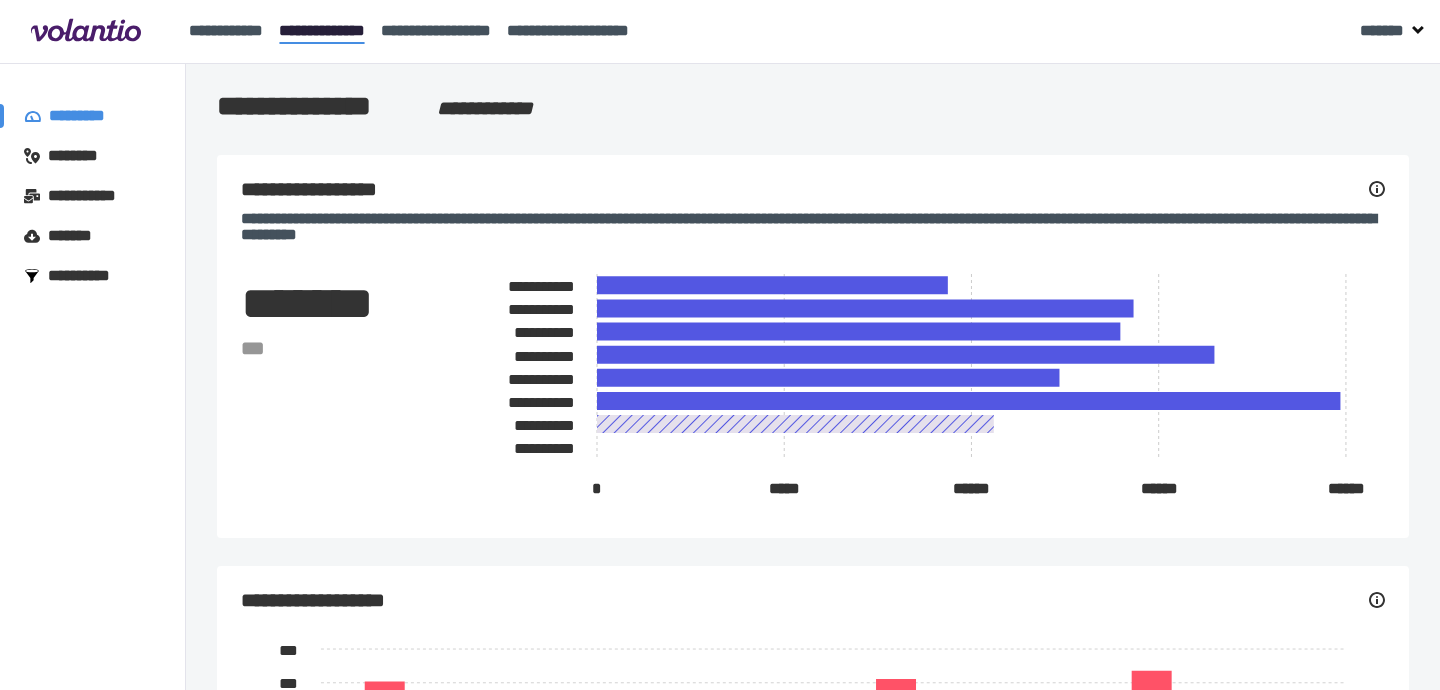 click on "**********" at bounding box center (813, 227) 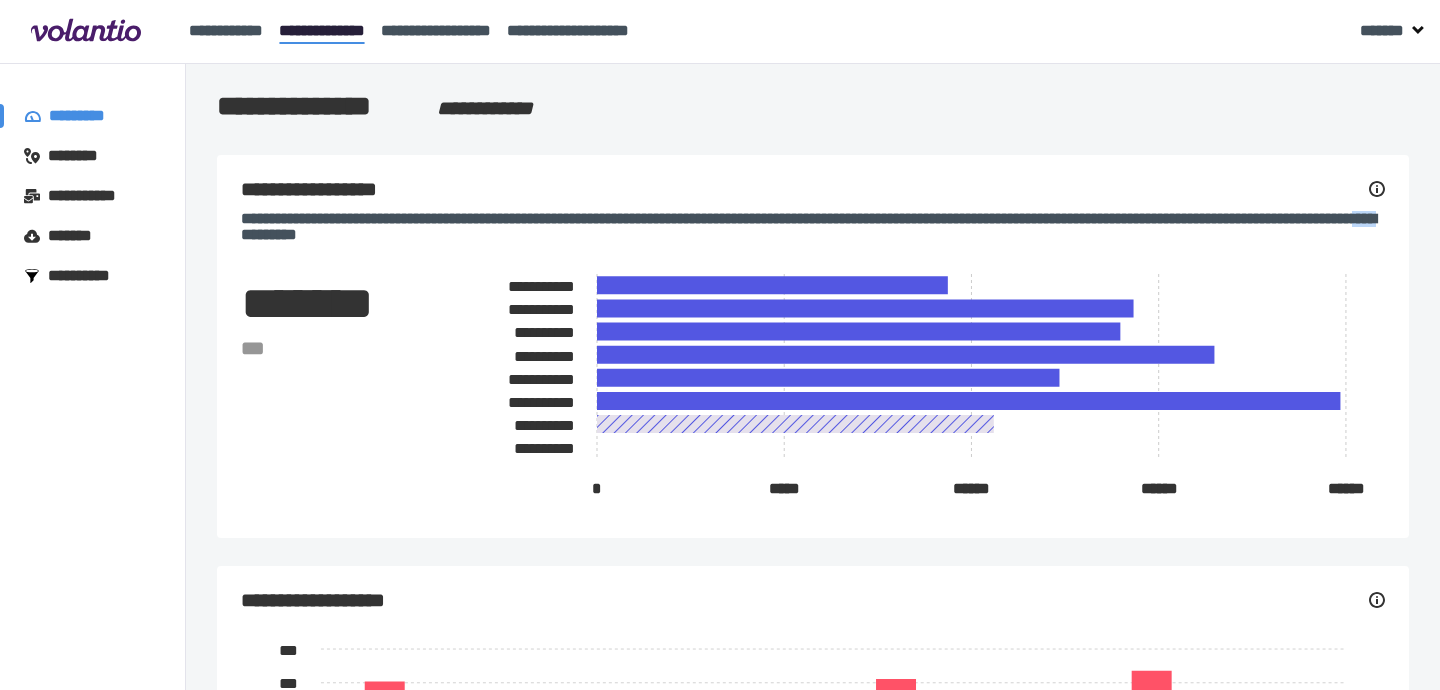 click on "**********" at bounding box center (813, 227) 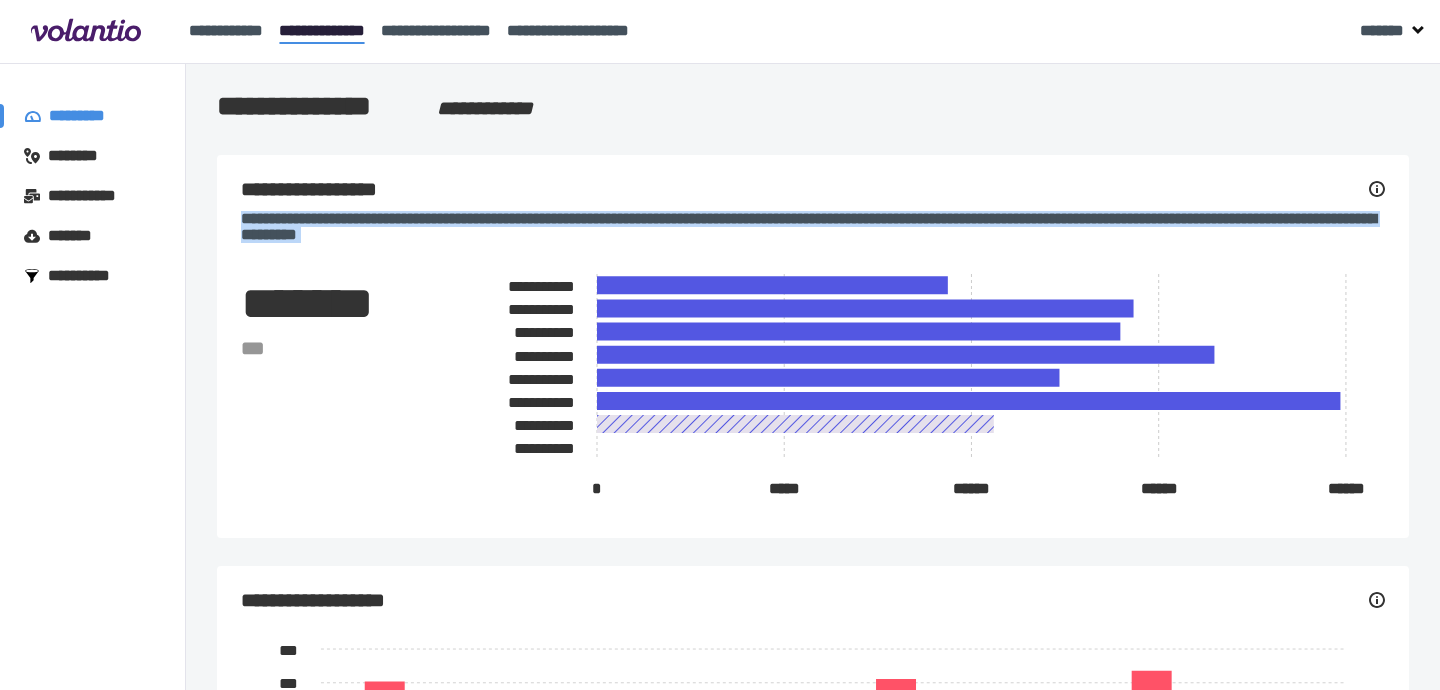 click on "**********" at bounding box center [813, 227] 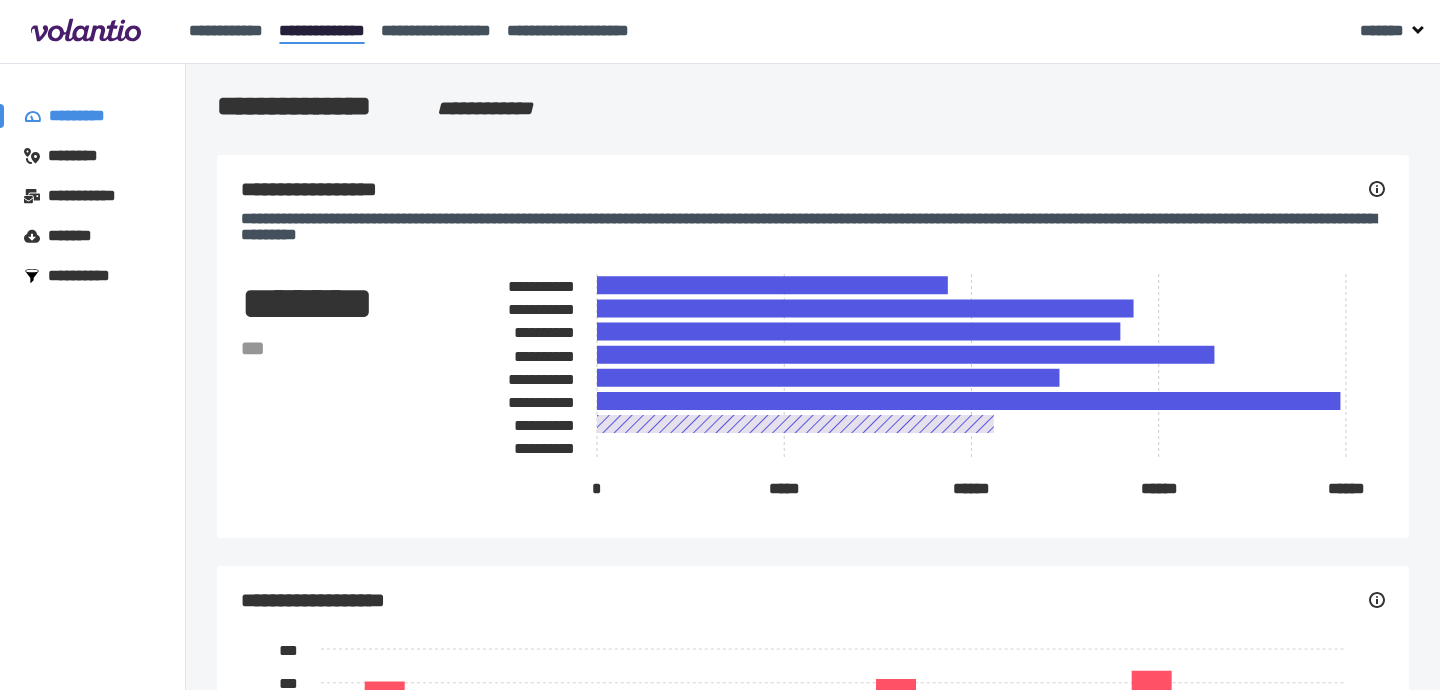 click on "**********" at bounding box center [813, 227] 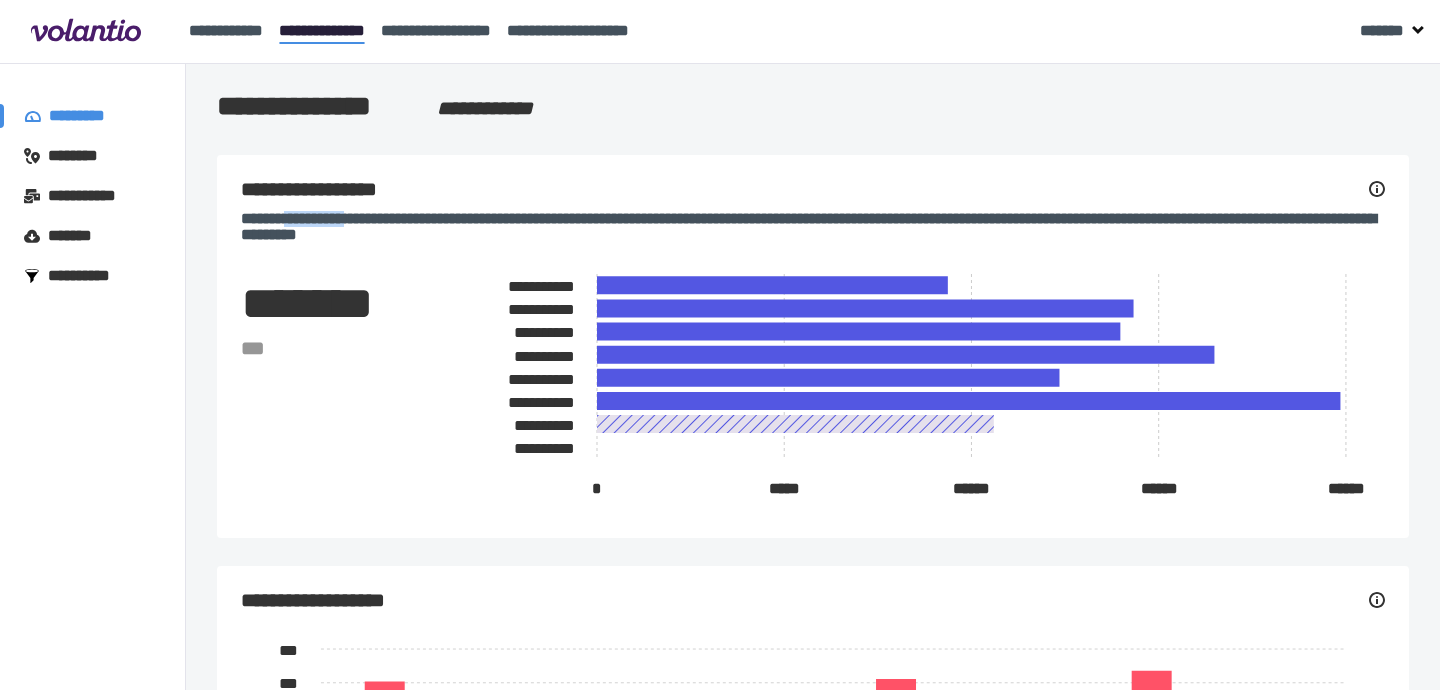 click on "**********" at bounding box center (813, 227) 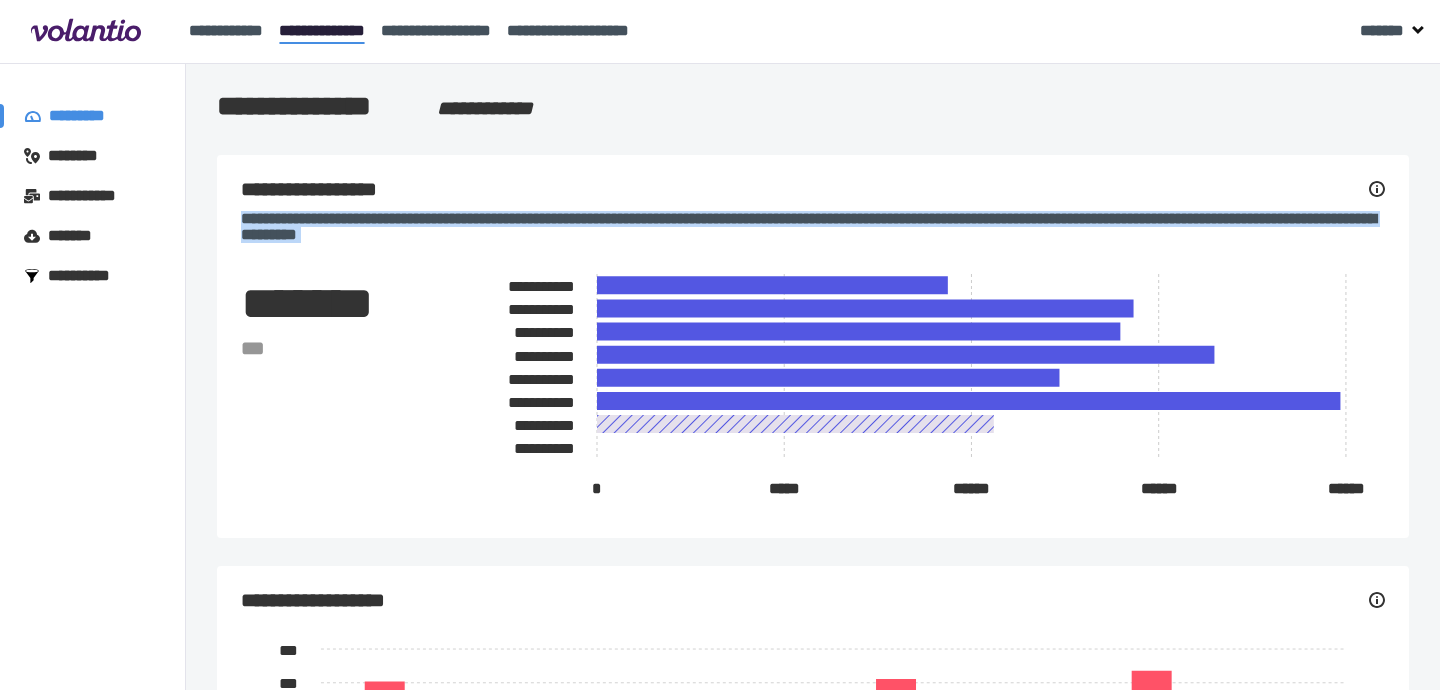 click on "**********" at bounding box center [813, 227] 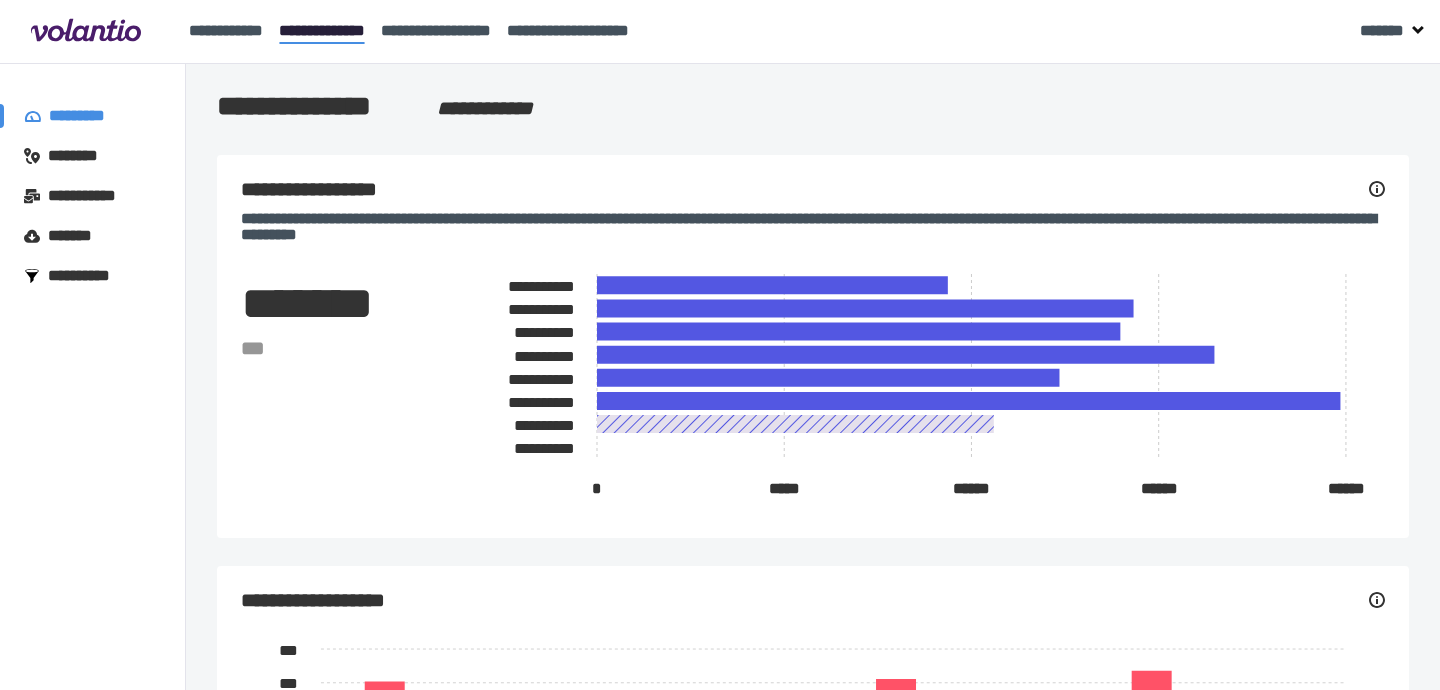 click on "**********" at bounding box center [813, 227] 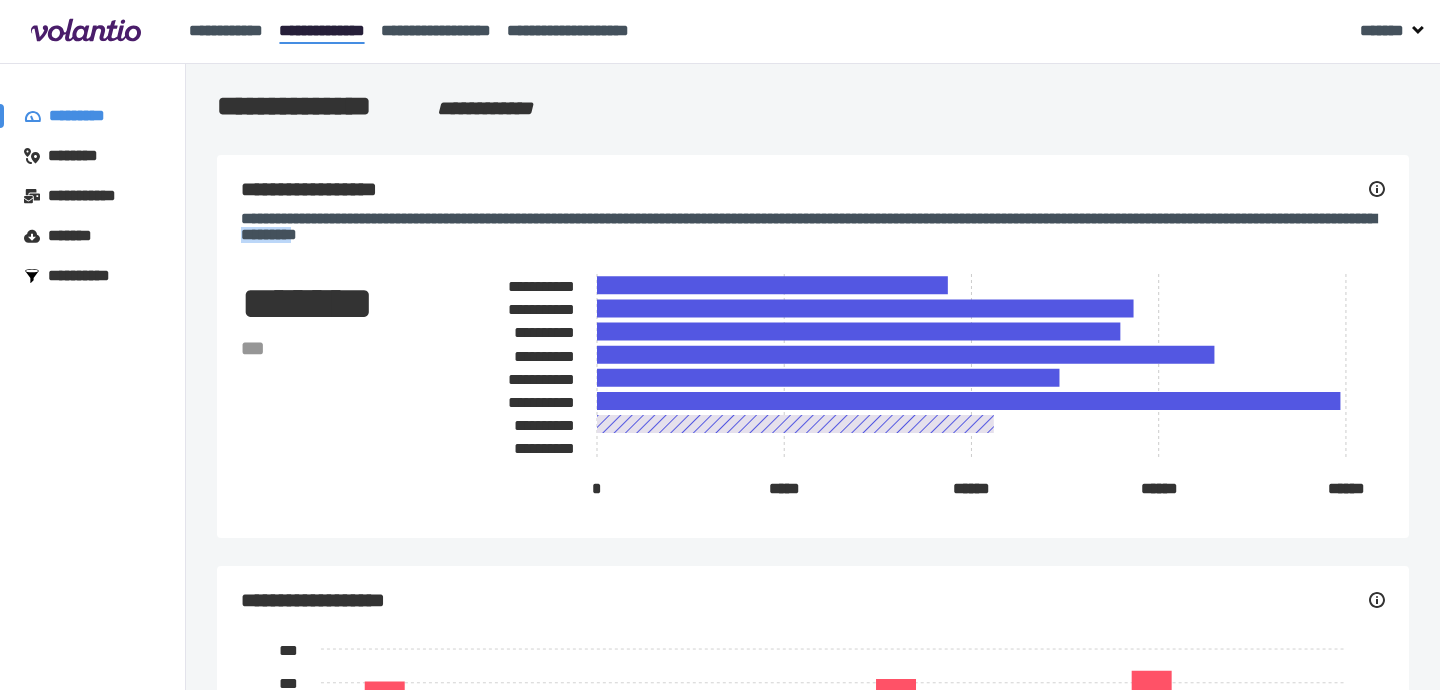click on "**********" at bounding box center [813, 227] 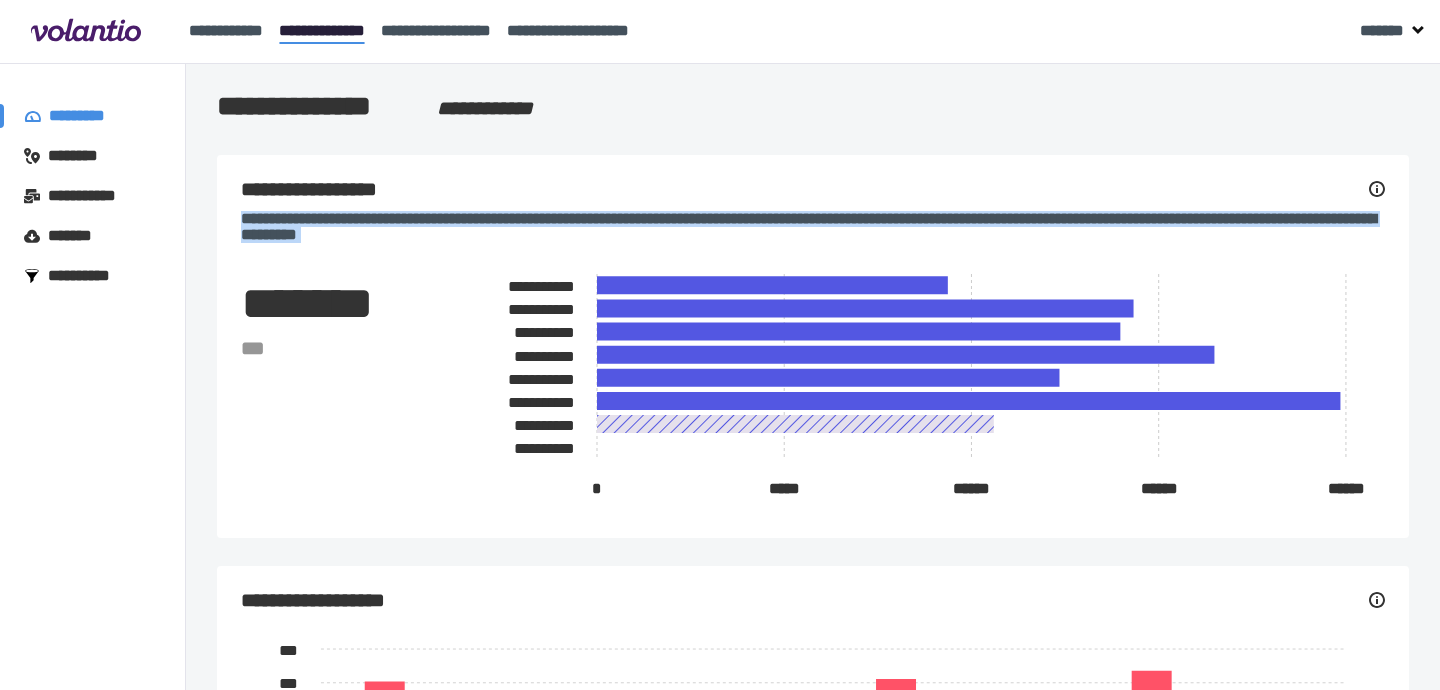 click on "**********" at bounding box center (813, 227) 